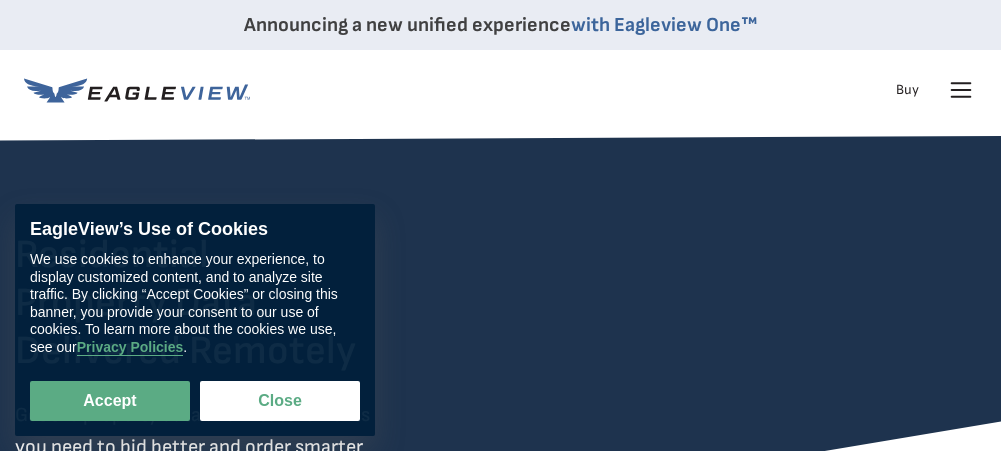 scroll, scrollTop: 0, scrollLeft: 0, axis: both 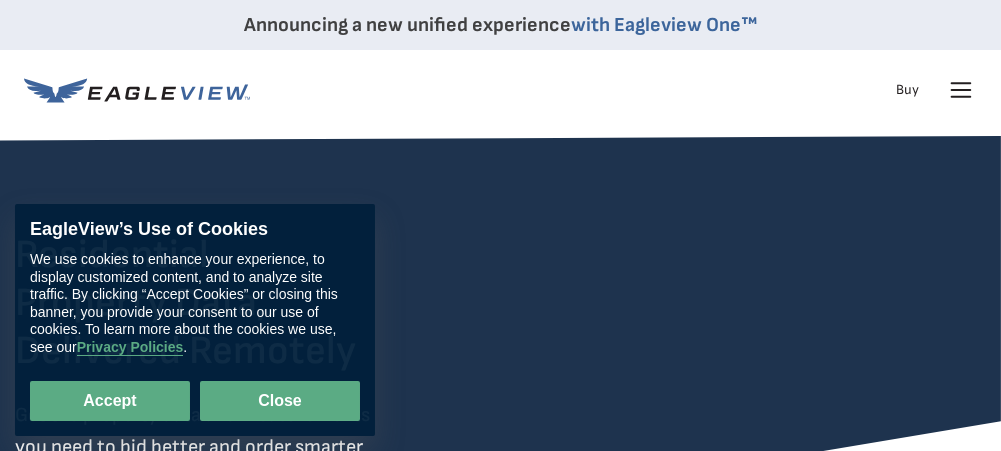 click on "Close" at bounding box center (280, 401) 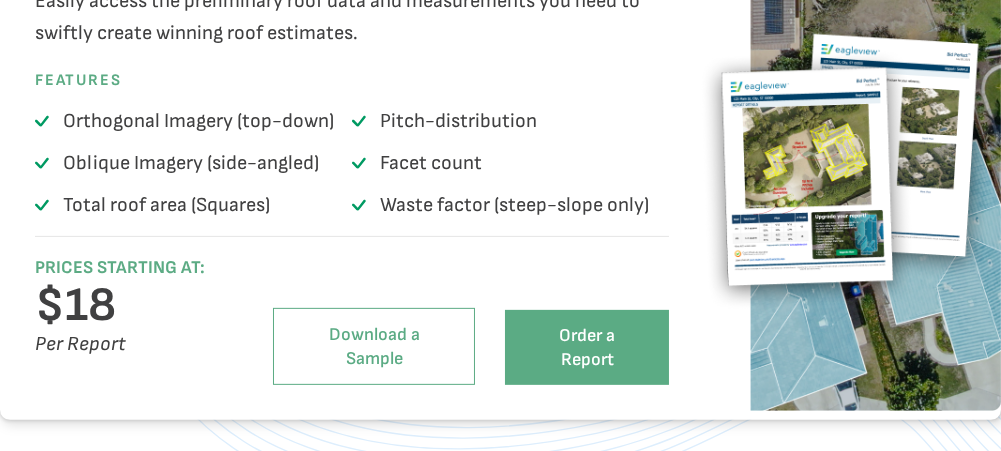 scroll, scrollTop: 1904, scrollLeft: 0, axis: vertical 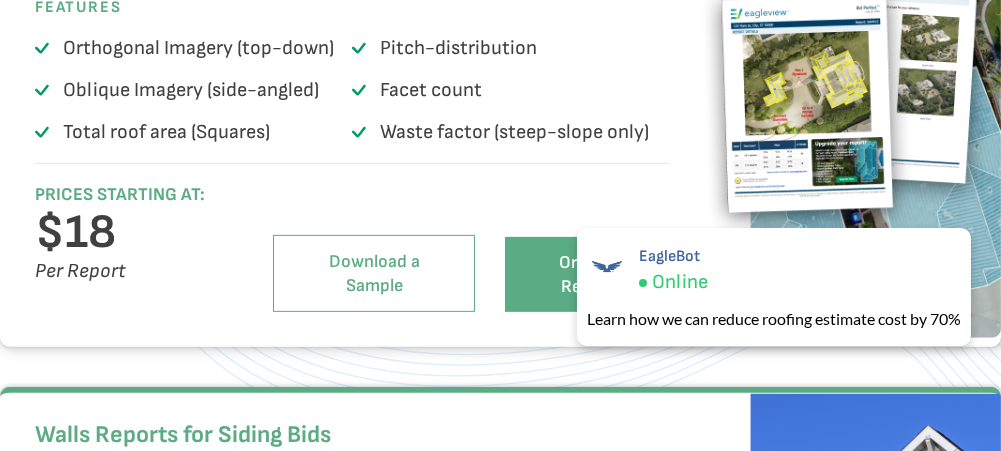 click on "PRICES STARTING AT:
$18
Per Report" at bounding box center (154, 248) 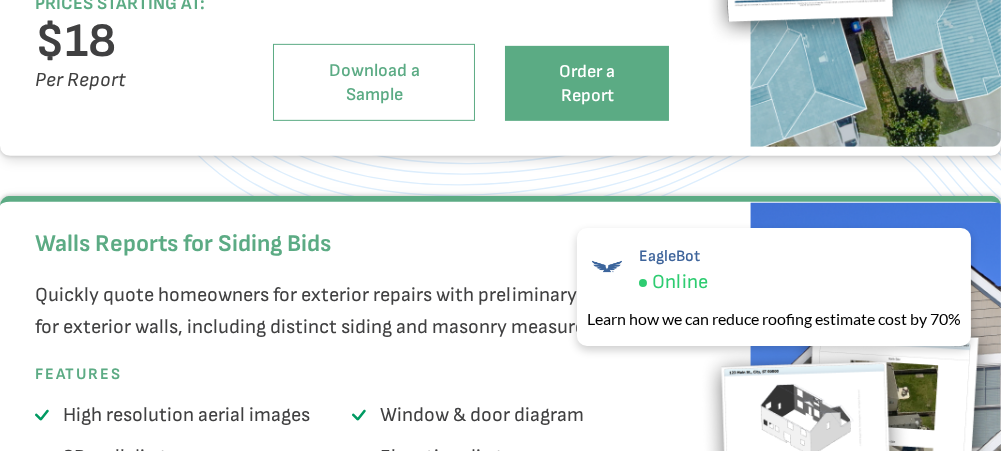 scroll, scrollTop: 2113, scrollLeft: 0, axis: vertical 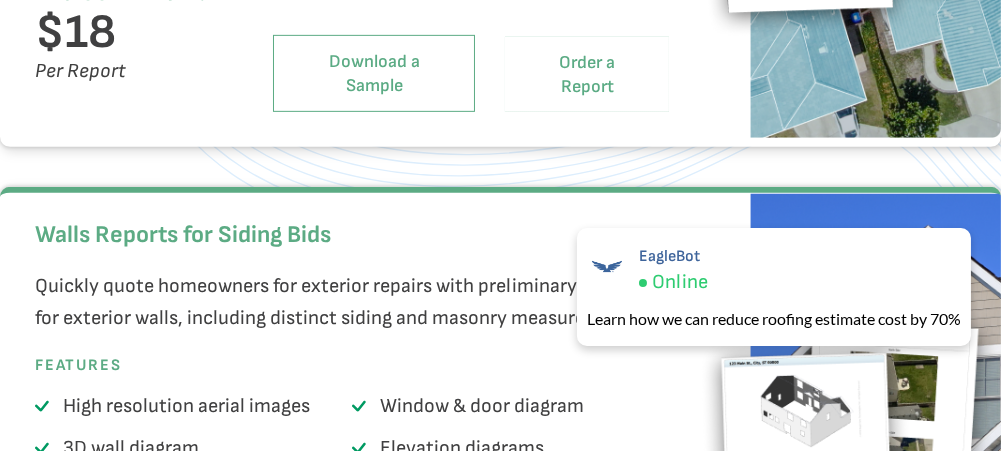 click on "Order a Report" at bounding box center (587, 75) 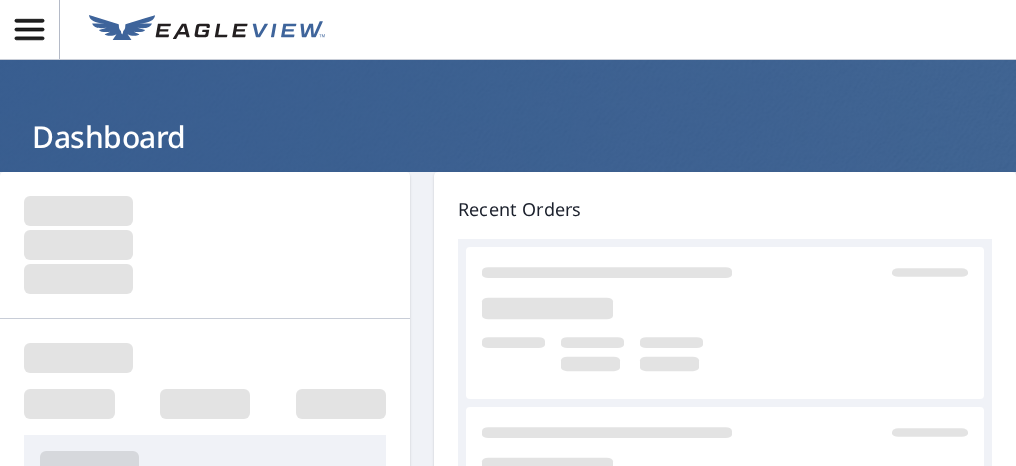 scroll, scrollTop: 0, scrollLeft: 0, axis: both 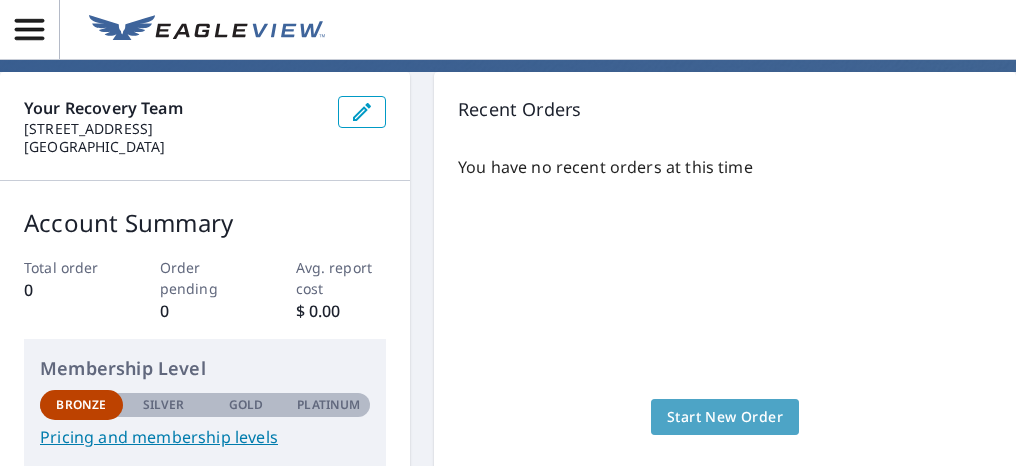 click on "Start New Order" at bounding box center [725, 417] 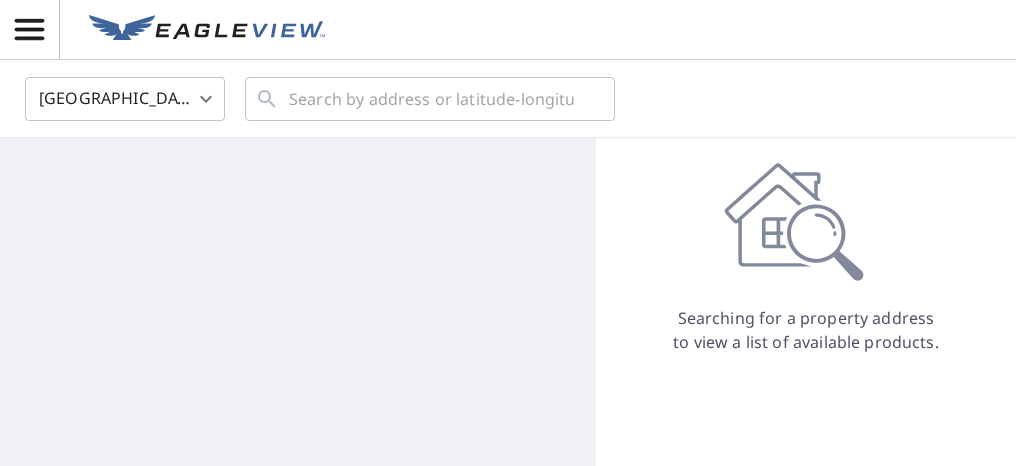 scroll, scrollTop: 0, scrollLeft: 0, axis: both 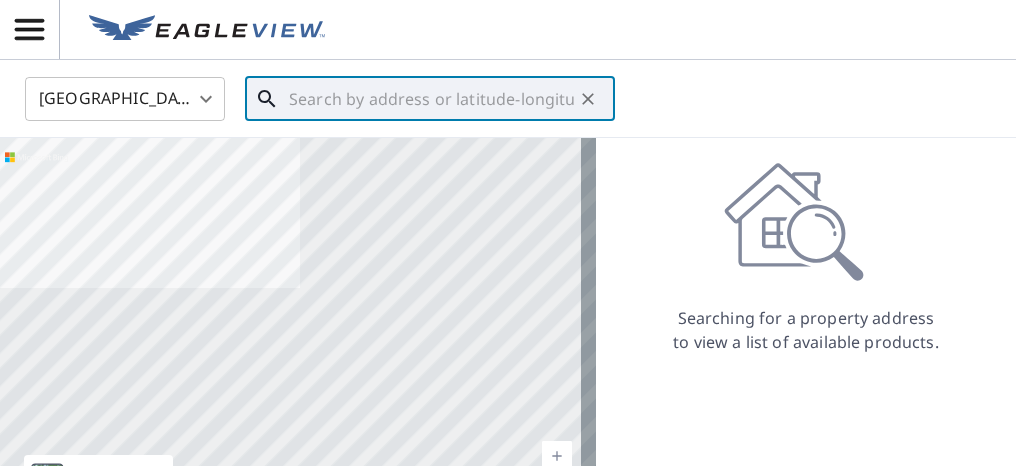 click at bounding box center (431, 99) 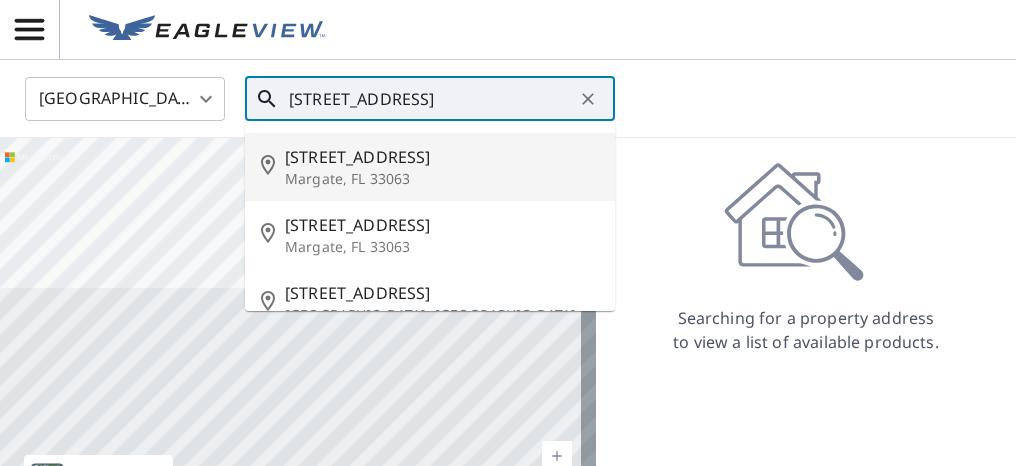 click on "Margate, FL 33063" at bounding box center [442, 179] 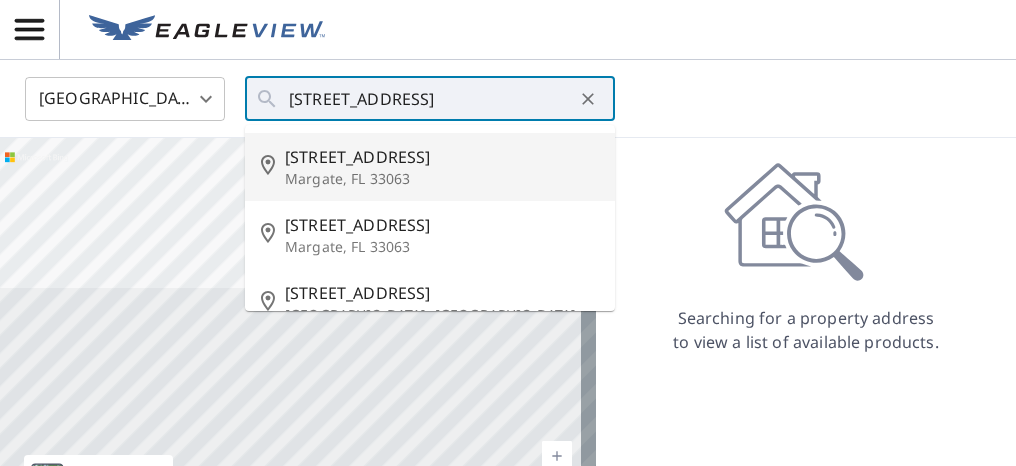 type on "[STREET_ADDRESS]" 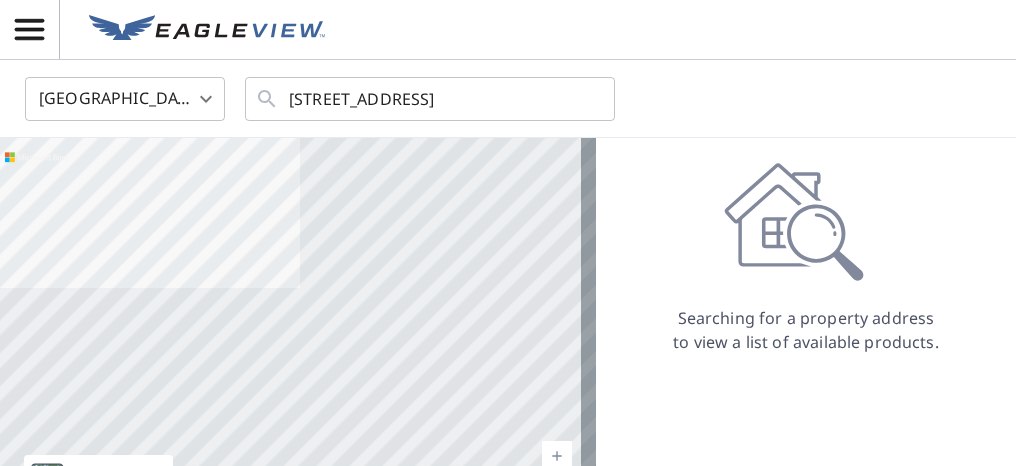 click on "Aerial Road A standard road map Aerial A detailed look from above Labels Labels 200 miles 250 km © 2025 TomTom, Earthstar Geographics  SIO, © 2025 Microsoft Corporation Terms © 2025 TomTom, Earthstar Geographics SIO, © 2025 Microsoft Corporation, ©   OpenStreetMap   Terms Images provided by Bing Maps are for property identification purposes only and are not a representation of EagleView images or the availability of images for the property." at bounding box center [298, 348] 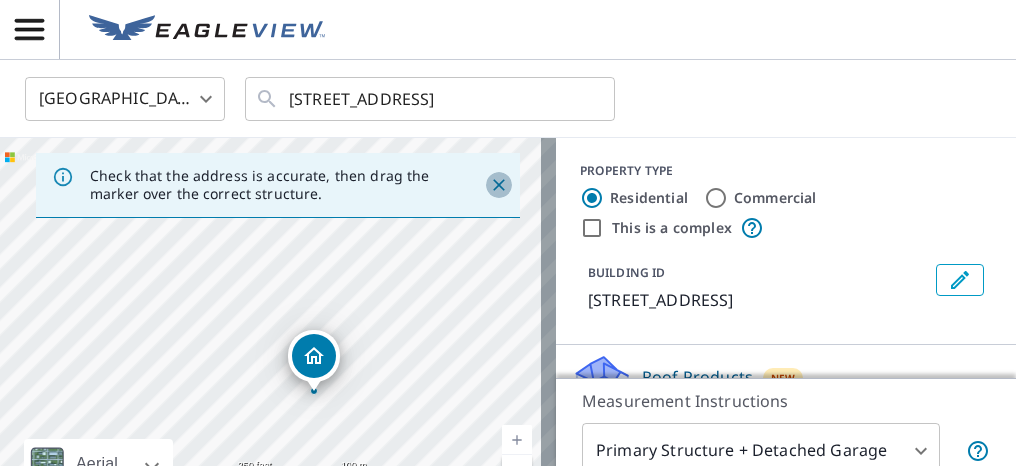 click 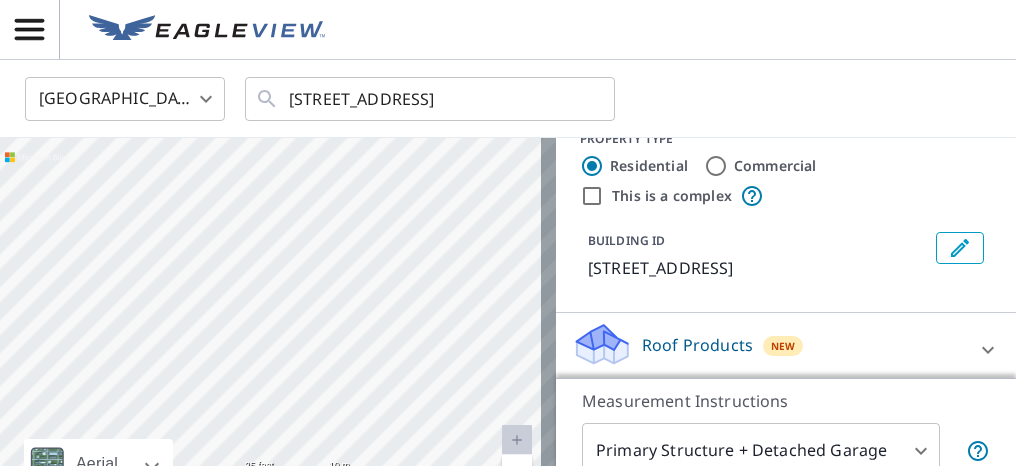 scroll, scrollTop: 39, scrollLeft: 0, axis: vertical 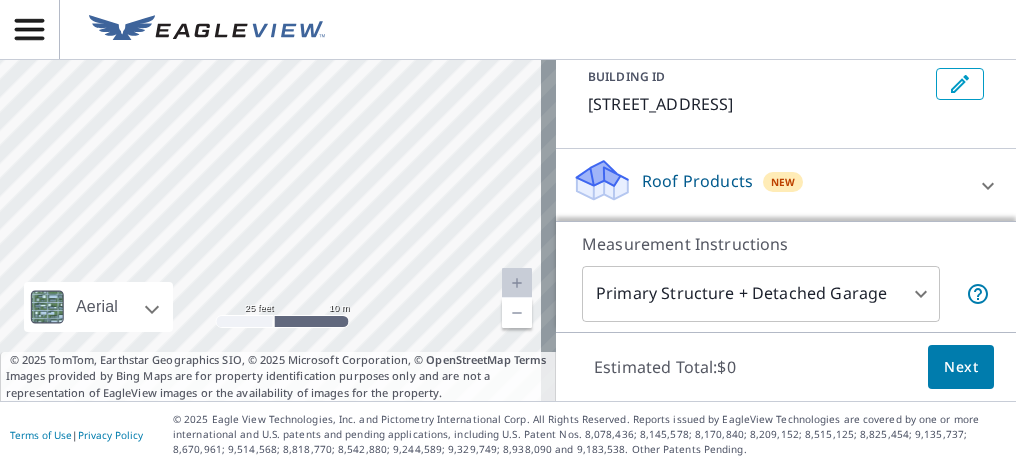 drag, startPoint x: 364, startPoint y: 287, endPoint x: 696, endPoint y: 129, distance: 367.6792 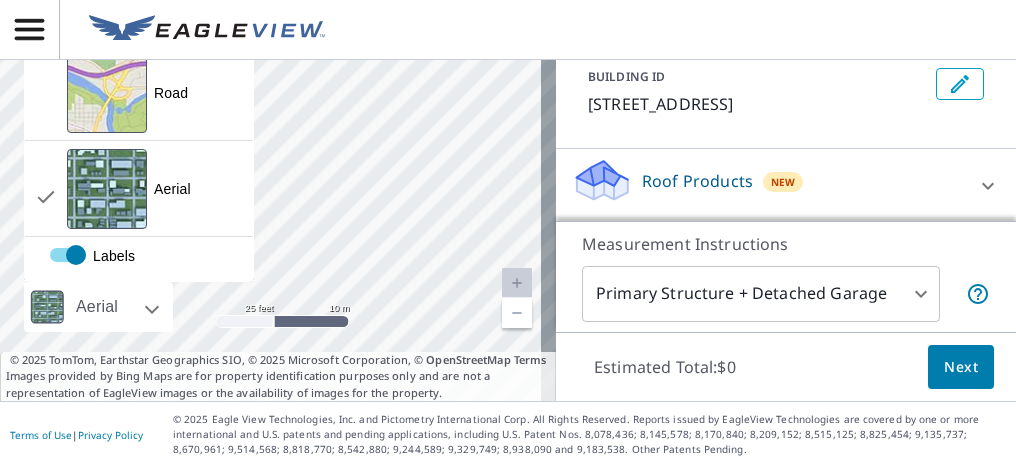 click on "Aerial" at bounding box center (98, 307) 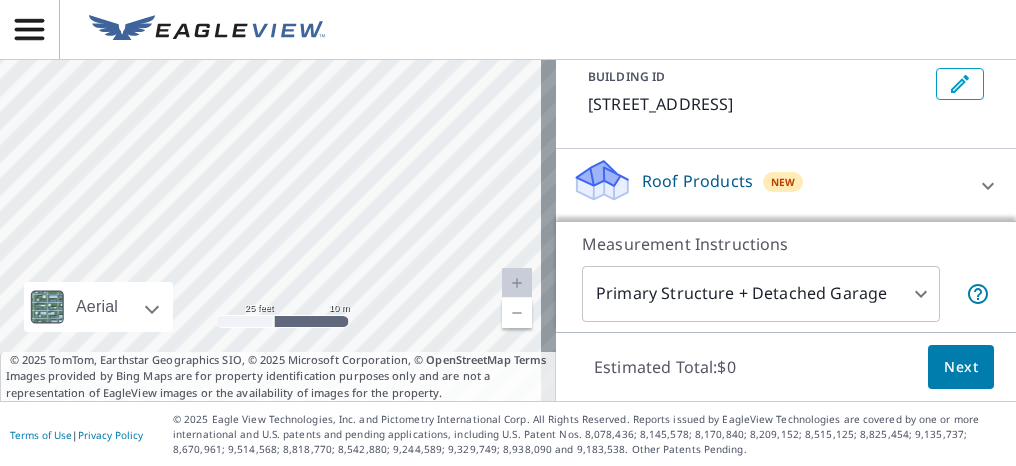 click on "[STREET_ADDRESS]" at bounding box center [758, 104] 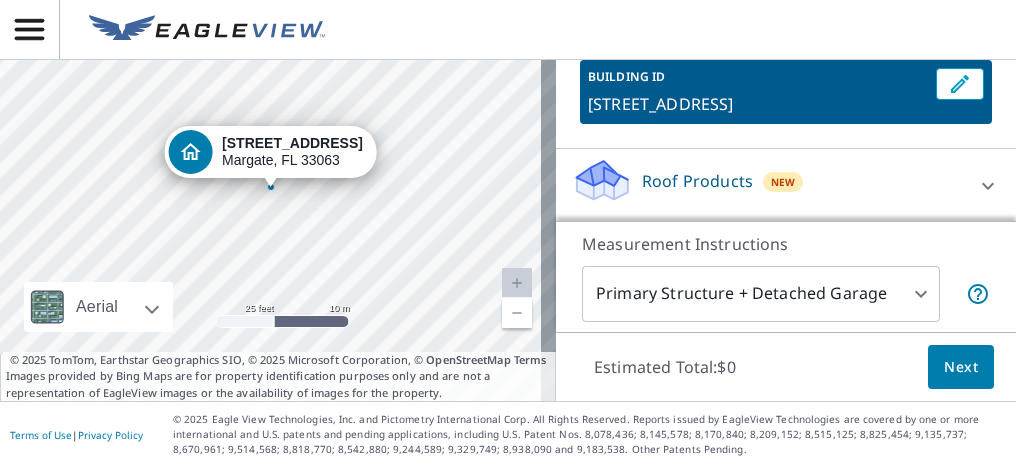 click on "[STREET_ADDRESS]" at bounding box center (758, 104) 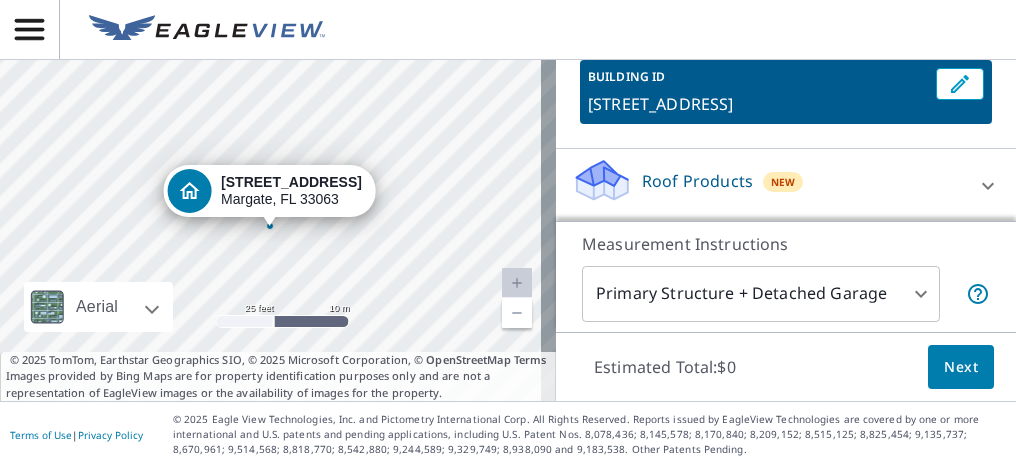 click on "BUILDING ID 6810 NW 6th Ct, Margate, FL, 33063" at bounding box center [758, 92] 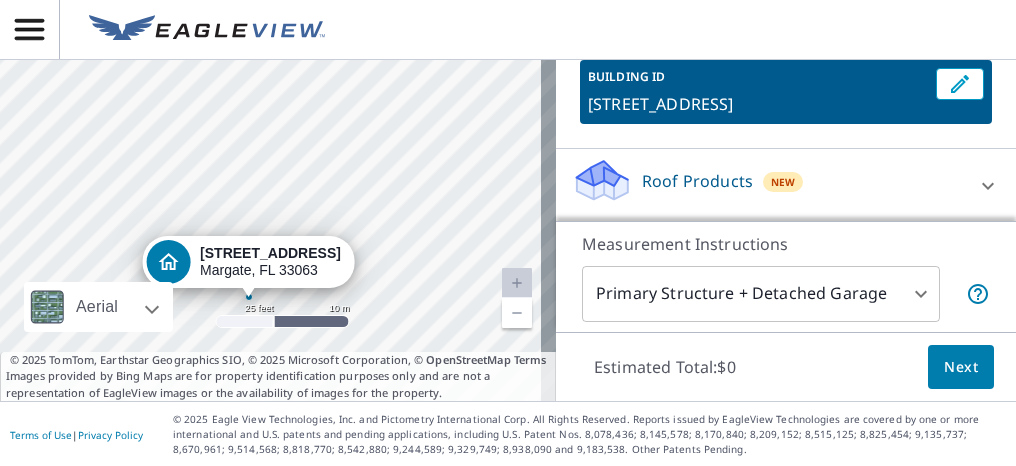 click at bounding box center [517, 283] 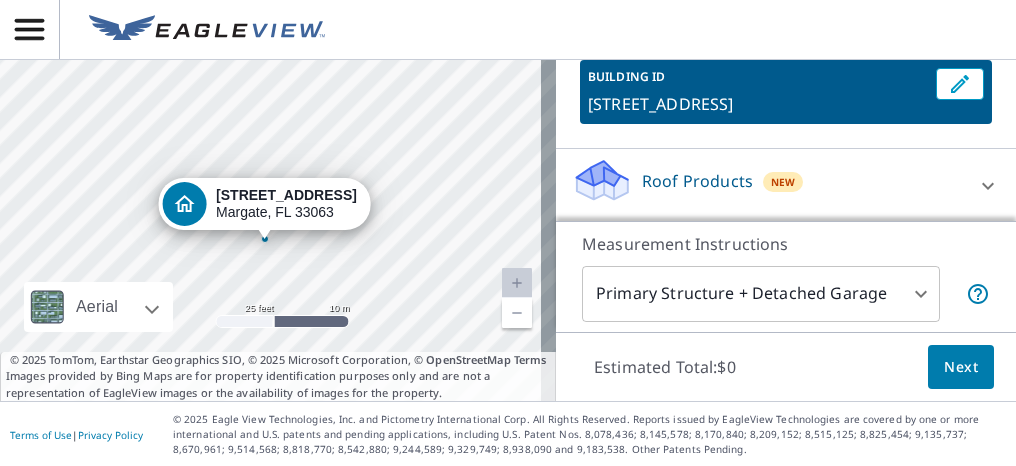 click on "[STREET_ADDRESS]" at bounding box center (758, 104) 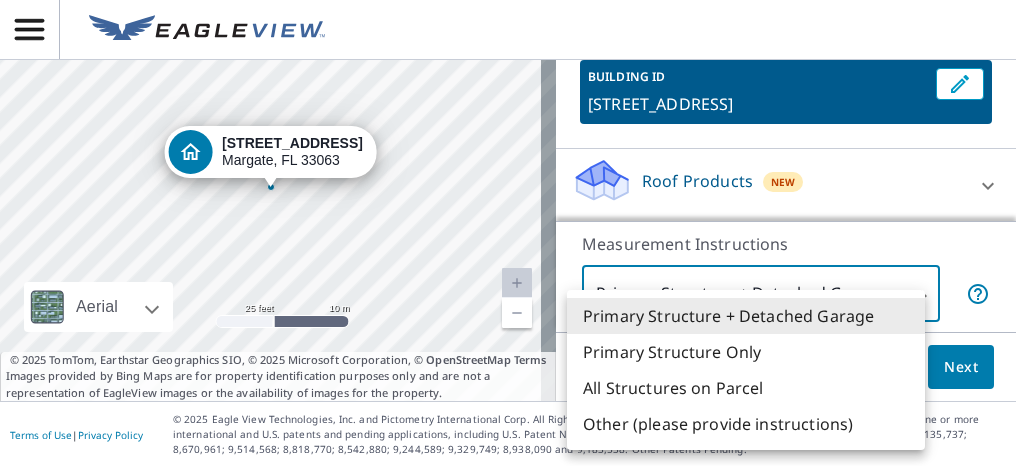 click on "CH CH
United States US ​ 6810 NW 6th Ct Margate, FL 33063 ​ 6810 NW 6th Ct Margate, FL 33063 Aerial Road A standard road map Aerial A detailed look from above Labels Labels 25 feet 10 m © 2025 TomTom, © Vexcel Imaging, © 2025 Microsoft Corporation,  © OpenStreetMap Terms © 2025 TomTom, Earthstar Geographics SIO, © 2025 Microsoft Corporation, ©   OpenStreetMap   Terms Images provided by Bing Maps are for property identification purposes only and are not a representation of EagleView images or the availability of images for the property. PROPERTY TYPE Residential Commercial This is a complex BUILDING ID 6810 NW 6th Ct, Margate, FL, 33063 Roof Products New ClaimsReady™ $33.25 - $83.25 Measurement Instructions Primary Structure + Detached Garage 1 ​ Estimated Total:  $0 Next Terms of Use  |  Privacy Policy © 2025 Eagle View Technologies, Inc. and Pictometry International Corp. All Rights Reserved. Reports issued by EagleView Technologies are covered by" at bounding box center (508, 233) 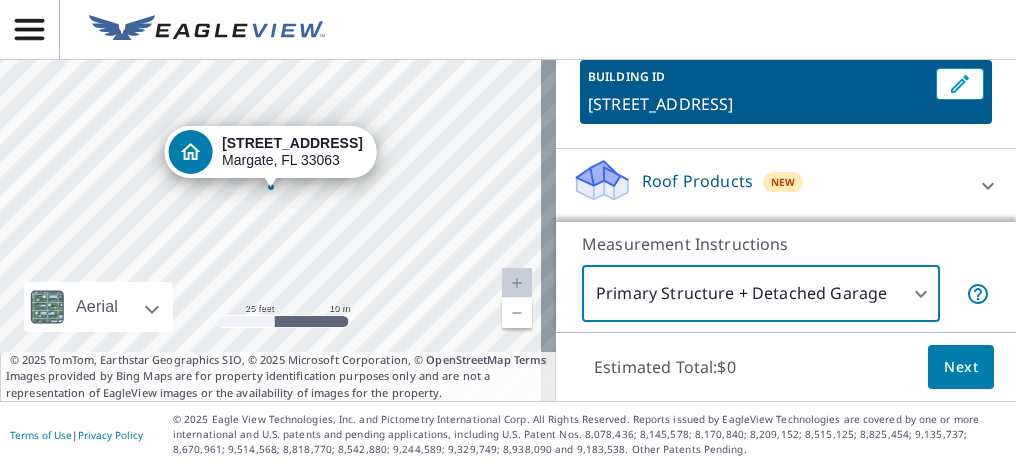 click on "Next" at bounding box center (961, 367) 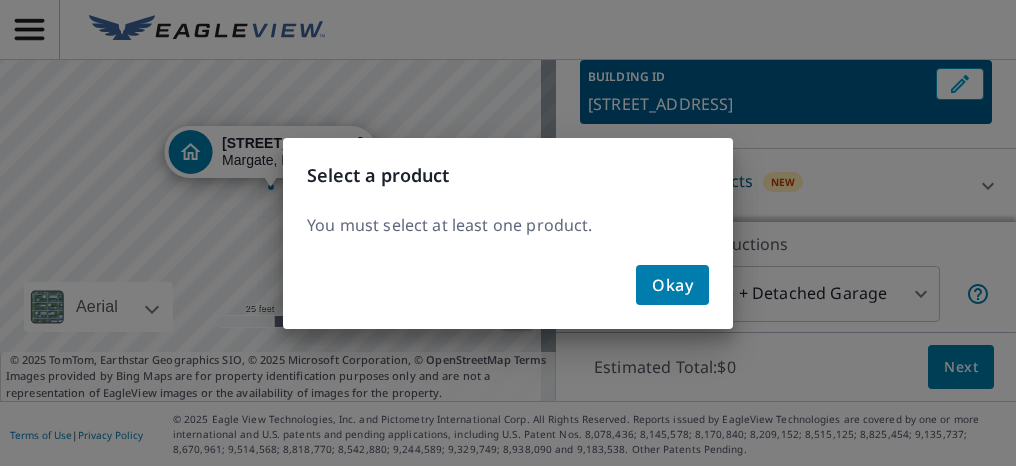 click on "Select a product You must select at least one product. Okay" at bounding box center (508, 233) 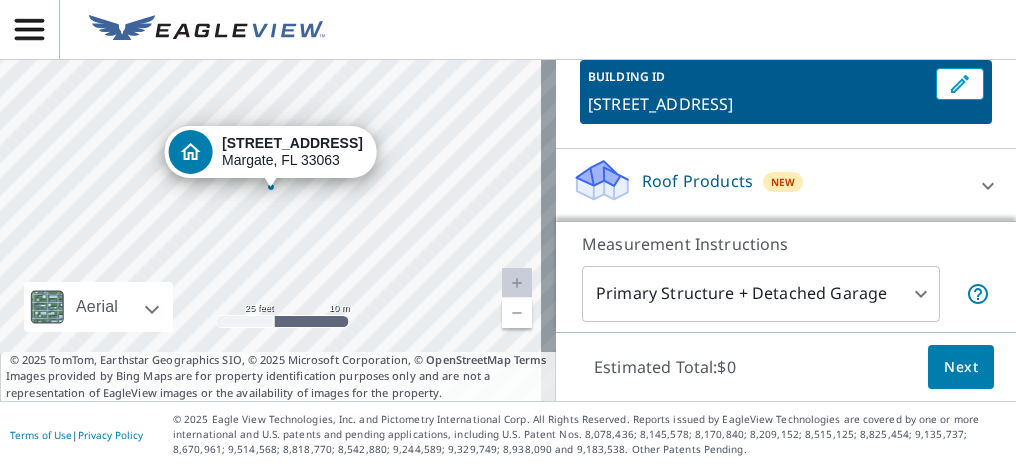 click on "CH CH
United States US ​ 6810 NW 6th Ct Margate, FL 33063 ​ 6810 NW 6th Ct Margate, FL 33063 Aerial Road A standard road map Aerial A detailed look from above Labels Labels 25 feet 10 m © 2025 TomTom, © Vexcel Imaging, © 2025 Microsoft Corporation,  © OpenStreetMap Terms © 2025 TomTom, Earthstar Geographics SIO, © 2025 Microsoft Corporation, ©   OpenStreetMap   Terms Images provided by Bing Maps are for property identification purposes only and are not a representation of EagleView images or the availability of images for the property. PROPERTY TYPE Residential Commercial This is a complex BUILDING ID 6810 NW 6th Ct, Margate, FL, 33063 Roof Products New ClaimsReady™ $33.25 - $83.25 Measurement Instructions Primary Structure + Detached Garage 1 ​ Estimated Total:  $0 Next Terms of Use  |  Privacy Policy © 2025 Eagle View Technologies, Inc. and Pictometry International Corp. All Rights Reserved. Reports issued by EagleView Technologies are covered by" at bounding box center (508, 233) 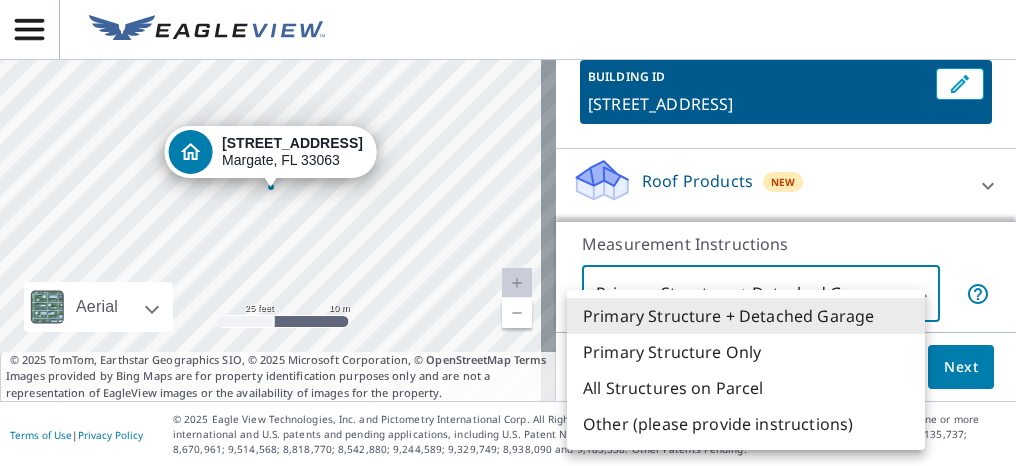 click on "Primary Structure + Detached Garage" at bounding box center (746, 316) 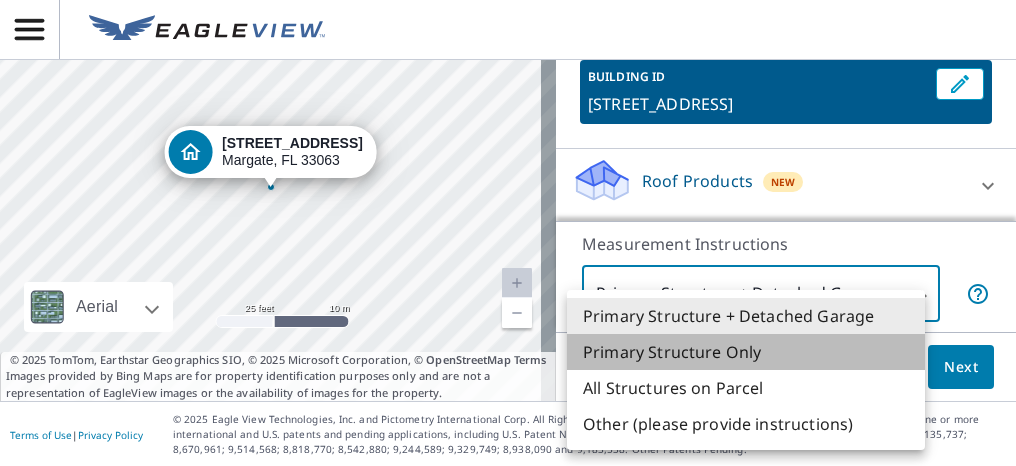 click on "Primary Structure Only" at bounding box center [746, 352] 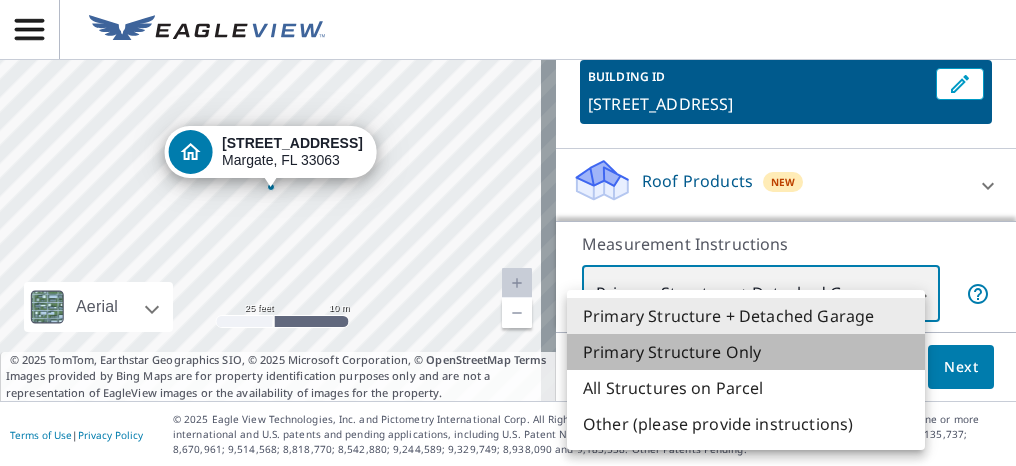 type on "2" 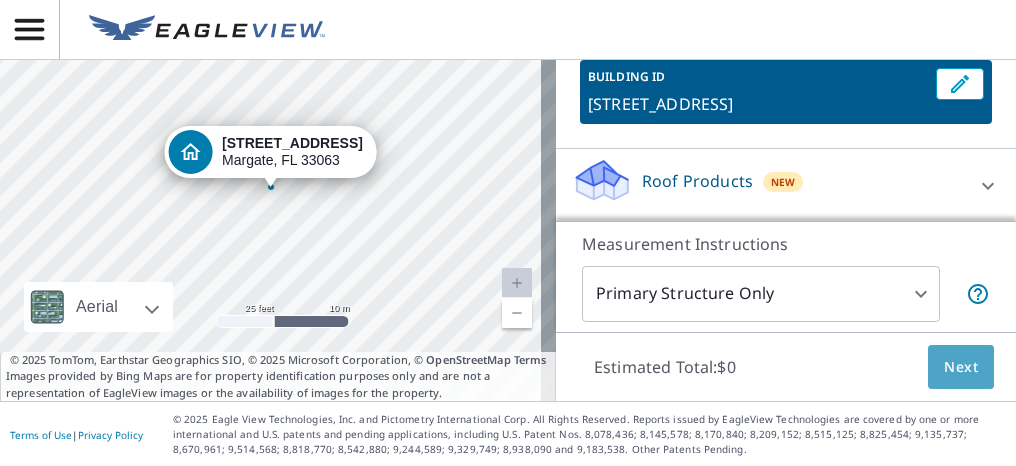 click on "Next" at bounding box center (961, 367) 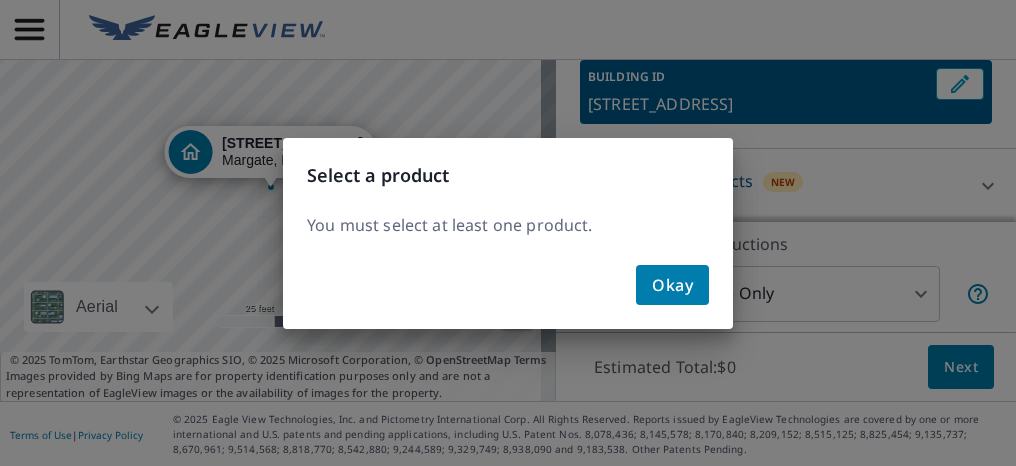 click on "Okay" at bounding box center [672, 285] 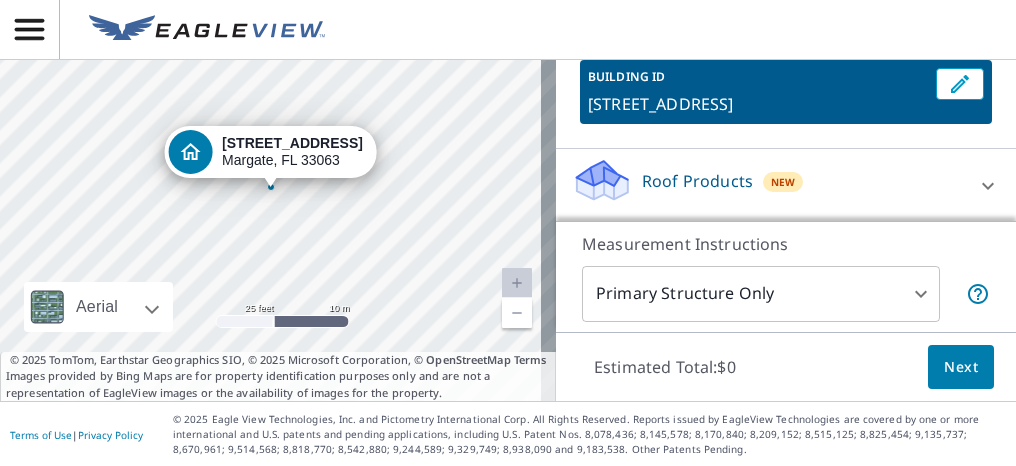 click 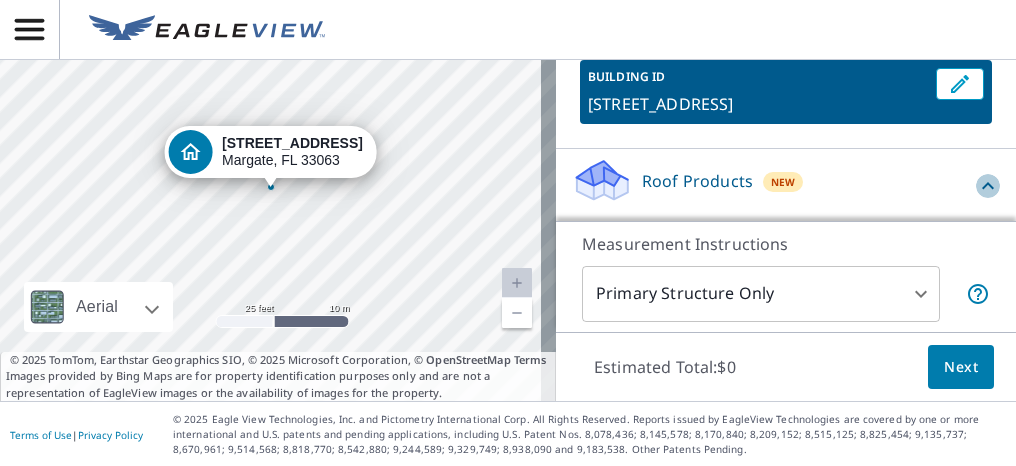 click 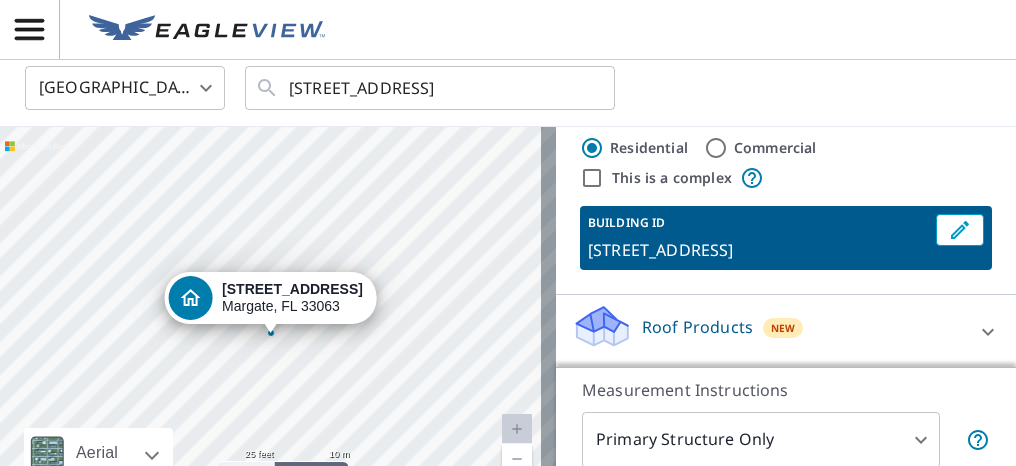 scroll, scrollTop: 0, scrollLeft: 0, axis: both 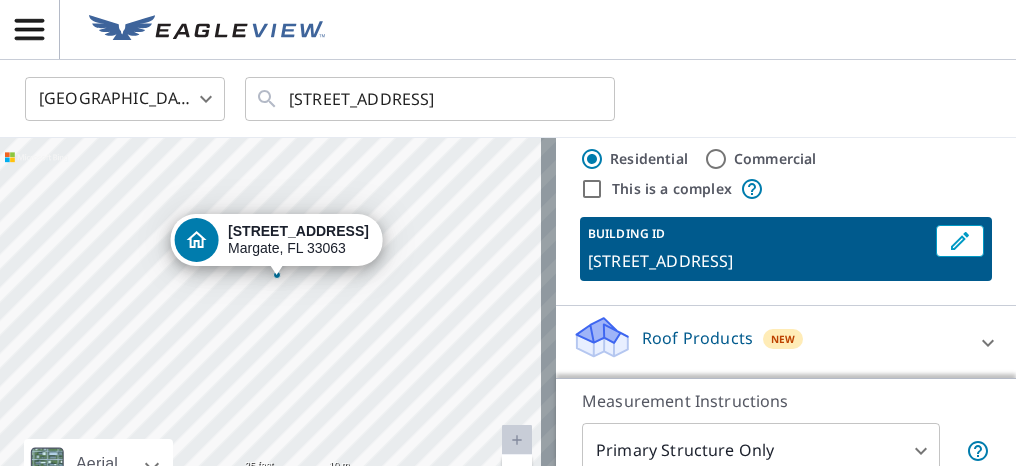 click on "BUILDING ID 6810 NW 6th Ct, Margate, FL, 33063" at bounding box center [758, 249] 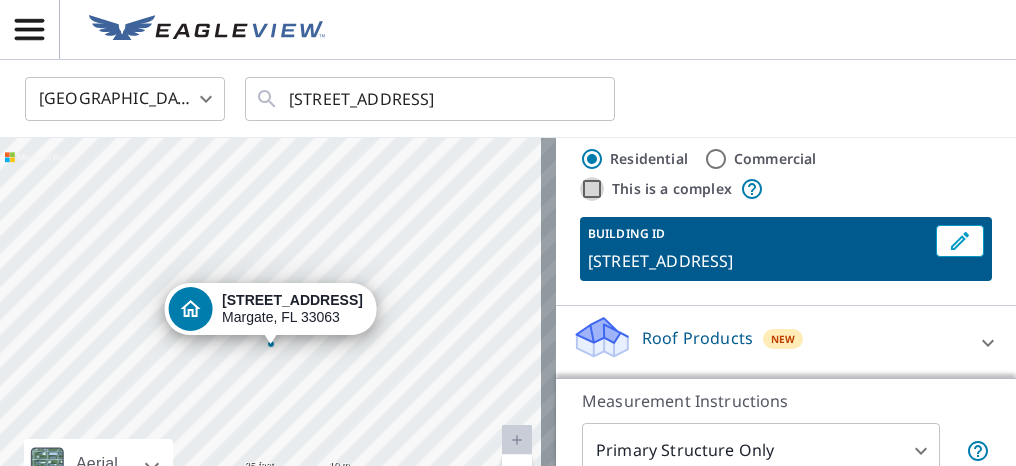 click on "This is a complex" at bounding box center [592, 189] 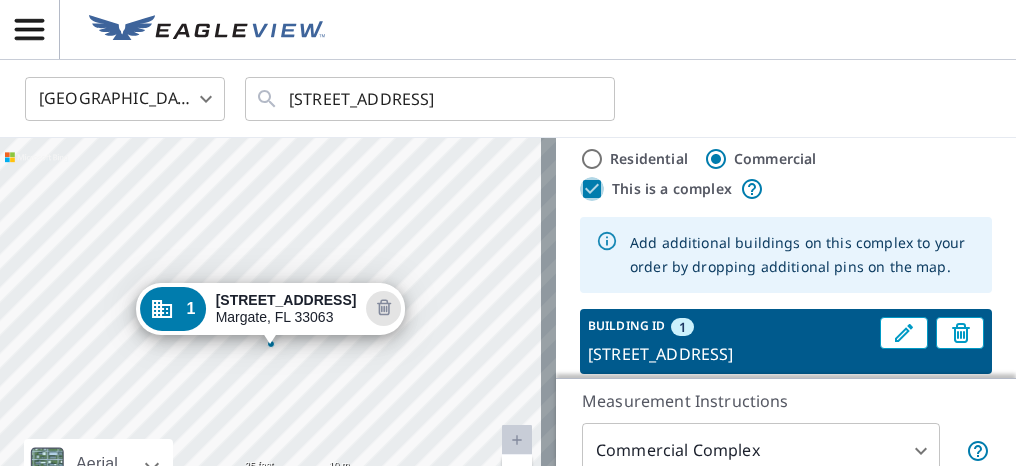 drag, startPoint x: 575, startPoint y: 190, endPoint x: 581, endPoint y: 162, distance: 28.635643 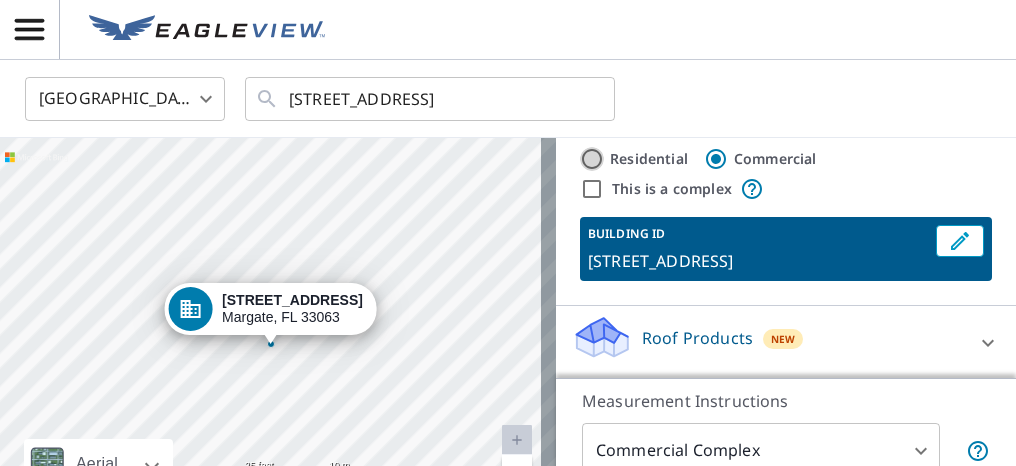 click on "Residential" at bounding box center (592, 159) 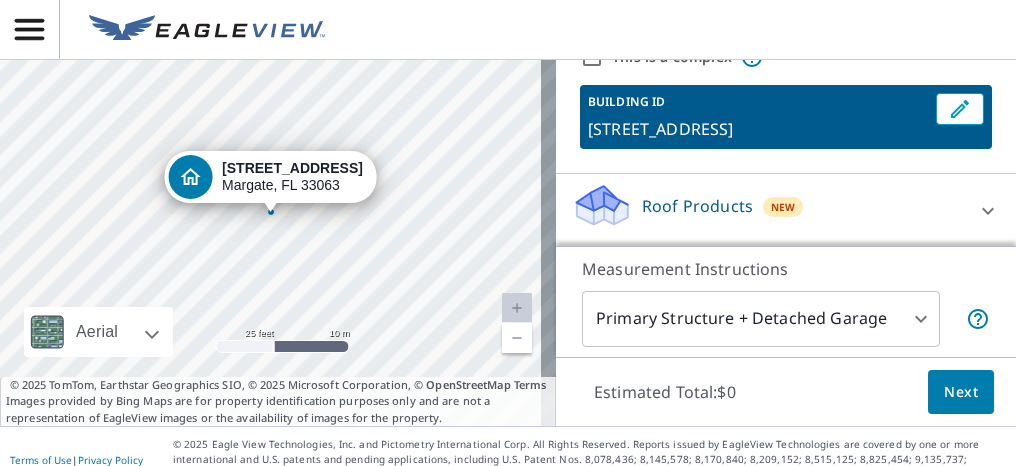 scroll, scrollTop: 157, scrollLeft: 0, axis: vertical 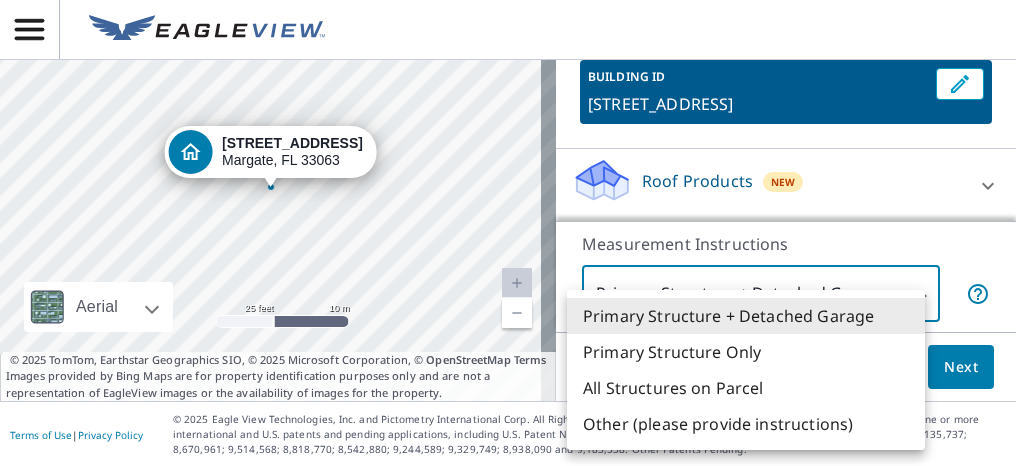 click on "CH CH
United States US ​ 6810 NW 6th Ct Margate, FL 33063 ​ 6810 NW 6th Ct Margate, FL 33063 Aerial Road A standard road map Aerial A detailed look from above Labels Labels 25 feet 10 m © 2025 TomTom, © Vexcel Imaging, © 2025 Microsoft Corporation,  © OpenStreetMap Terms © 2025 TomTom, Earthstar Geographics SIO, © 2025 Microsoft Corporation, ©   OpenStreetMap   Terms Images provided by Bing Maps are for property identification purposes only and are not a representation of EagleView images or the availability of images for the property. PROPERTY TYPE Residential Commercial This is a complex BUILDING ID 6810 NW 6th Ct, Margate, FL, 33063 Roof Products New ClaimsReady™ $33.25 - $83.25 Measurement Instructions Primary Structure + Detached Garage 1 ​ Estimated Total:  $0 Next Terms of Use  |  Privacy Policy © 2025 Eagle View Technologies, Inc. and Pictometry International Corp. All Rights Reserved. Reports issued by EagleView Technologies are covered by" at bounding box center [508, 233] 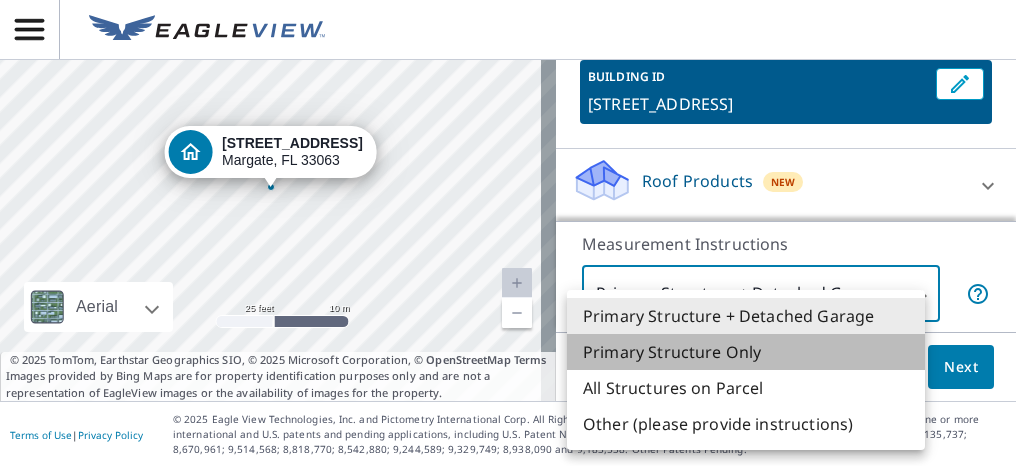 click on "Primary Structure Only" at bounding box center (746, 352) 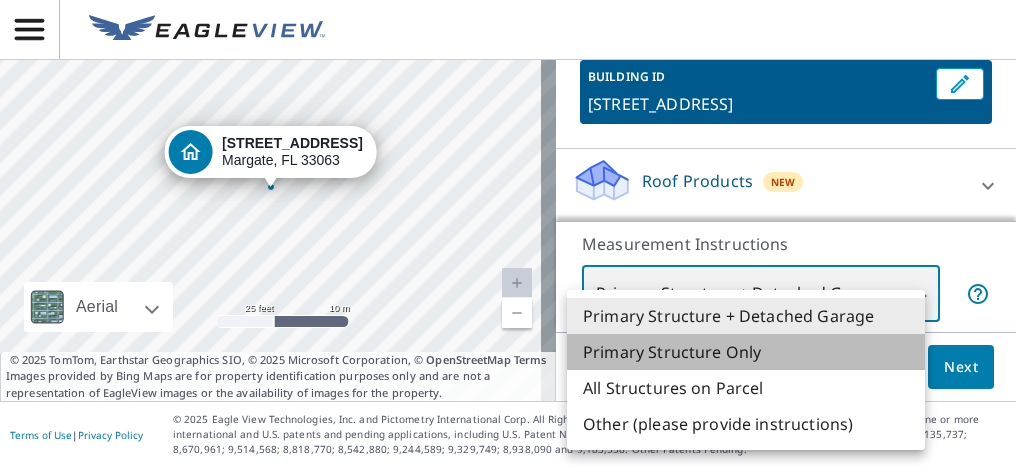 type on "2" 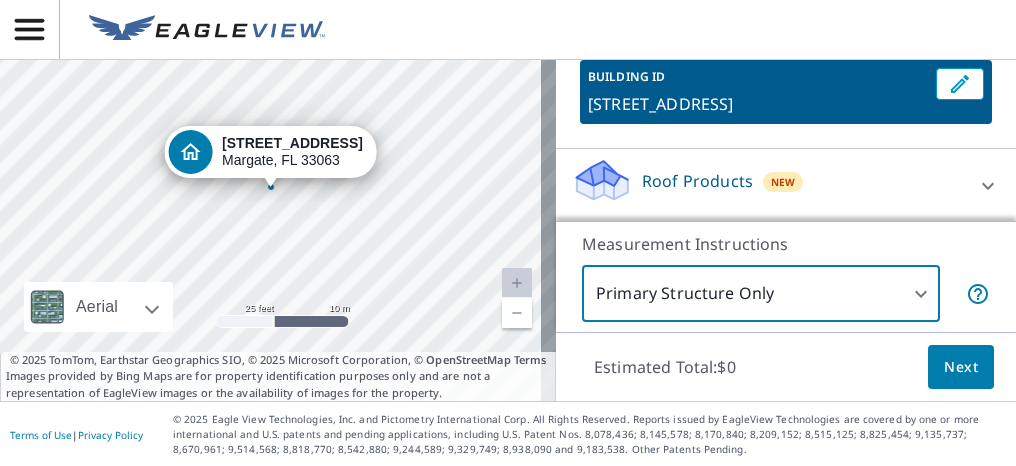click on "Next" at bounding box center [961, 367] 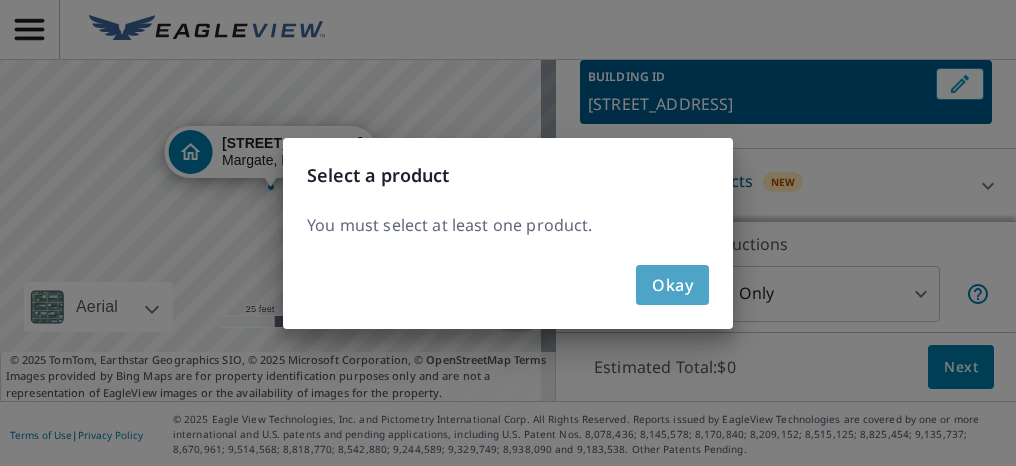 click on "Okay" at bounding box center [672, 285] 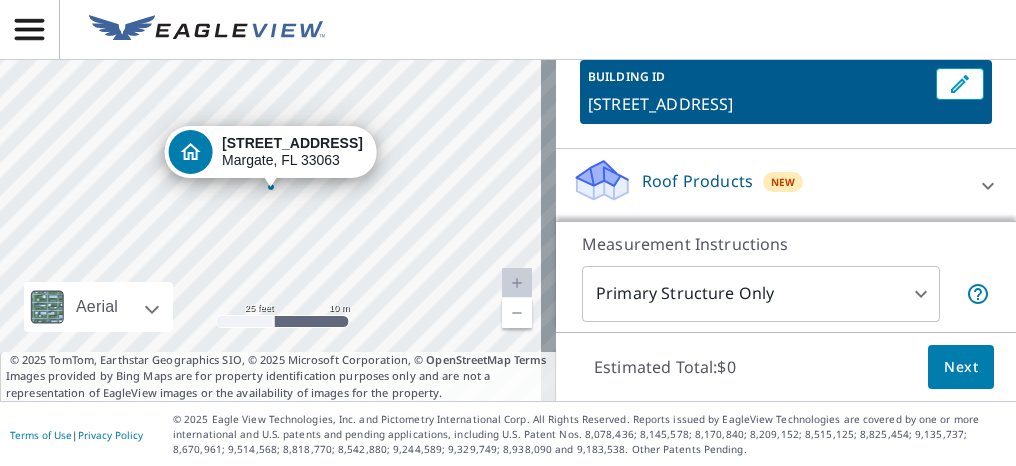 click on "Roof Products" at bounding box center [697, 181] 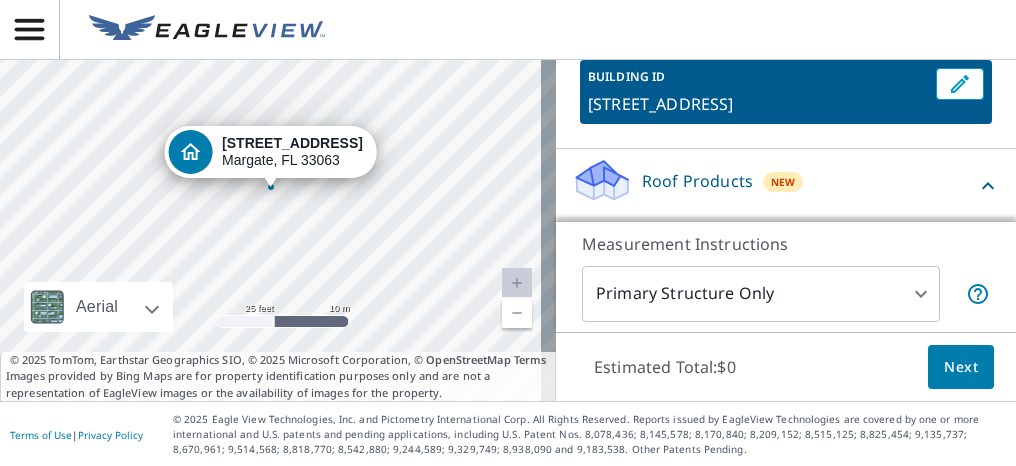 click on "Roof Products" at bounding box center [697, 181] 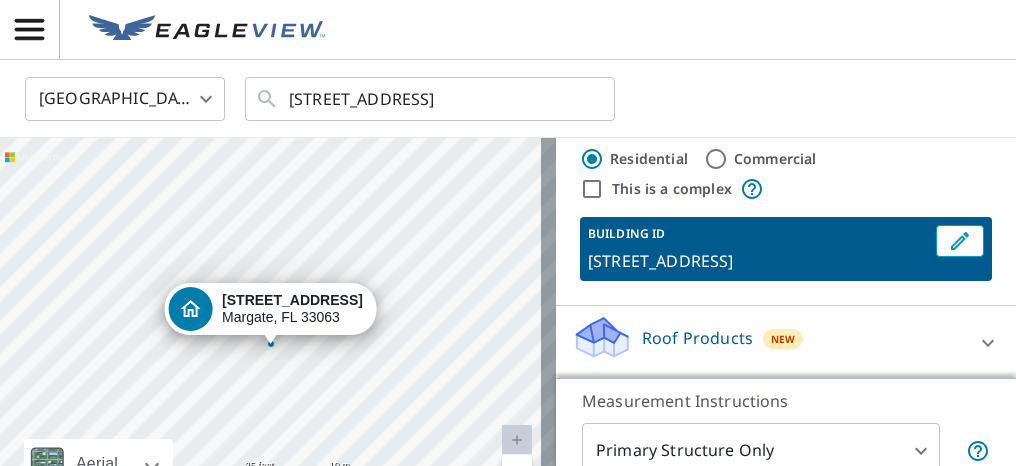 scroll, scrollTop: 0, scrollLeft: 0, axis: both 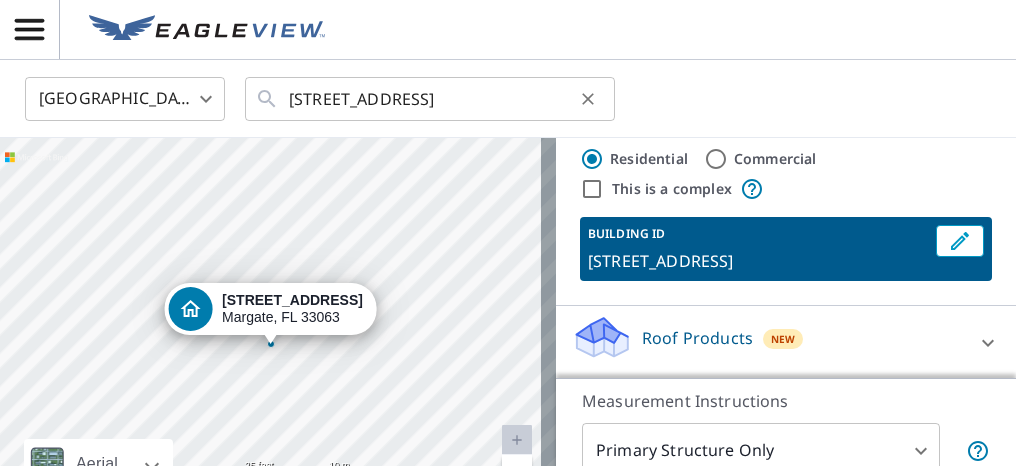 click 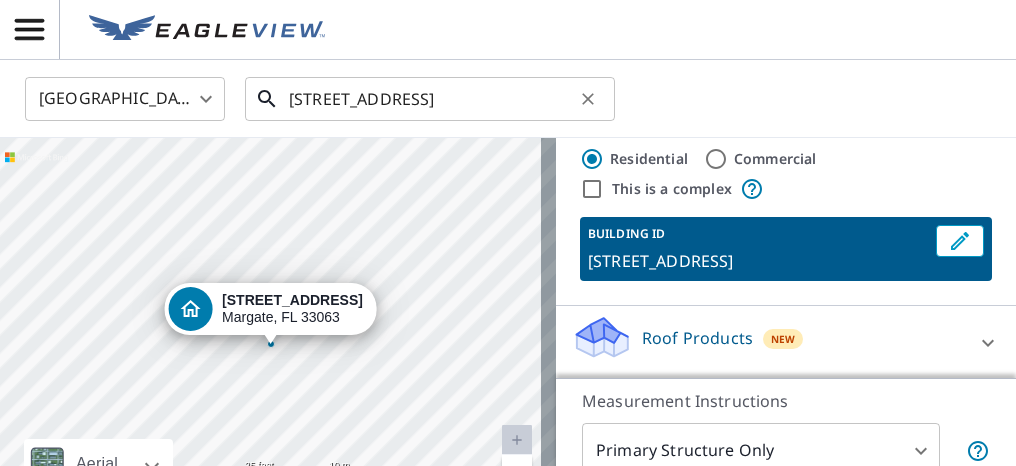 type 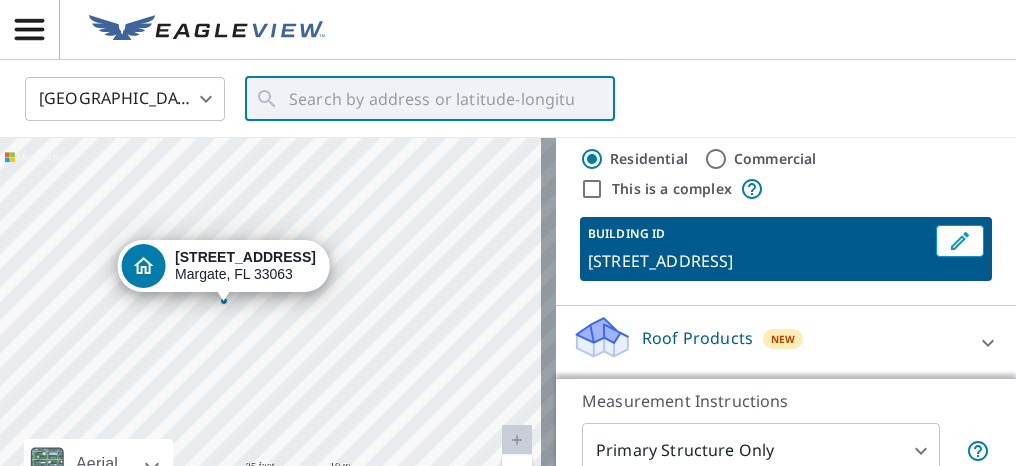 click on "BUILDING ID 6810 NW 6th Ct, Margate, FL, 33063" at bounding box center [758, 249] 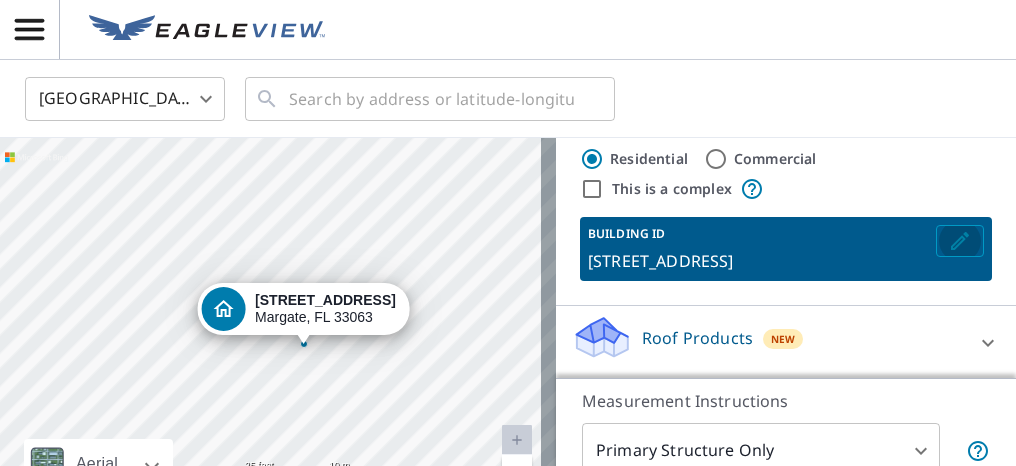 click 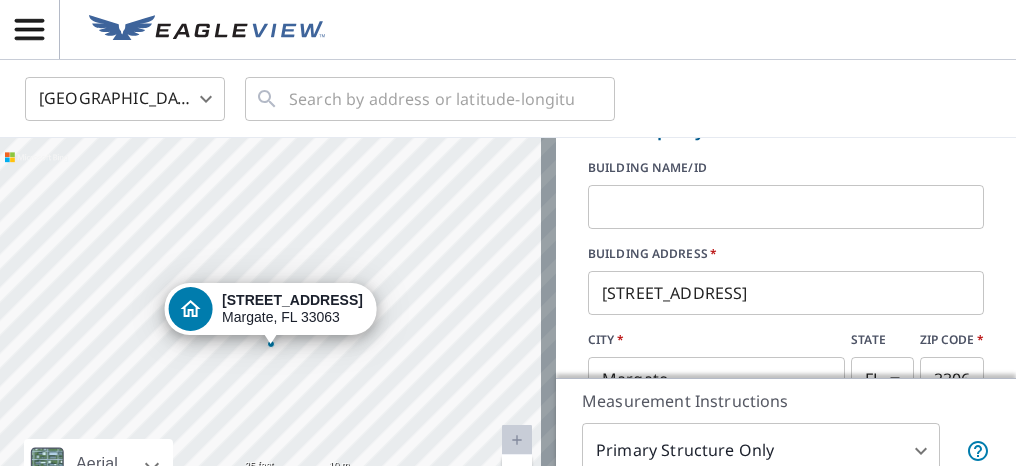 scroll, scrollTop: 150, scrollLeft: 0, axis: vertical 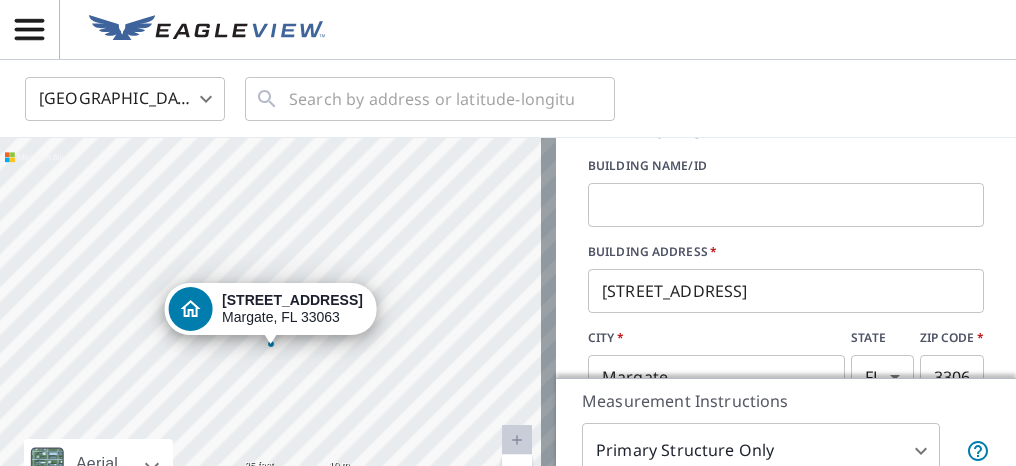click at bounding box center [786, 205] 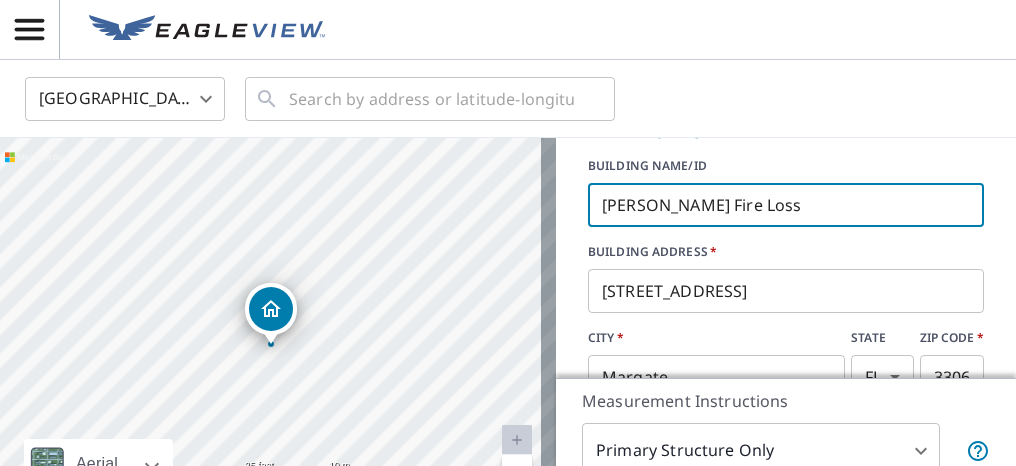 type on "Butler Fire Loss" 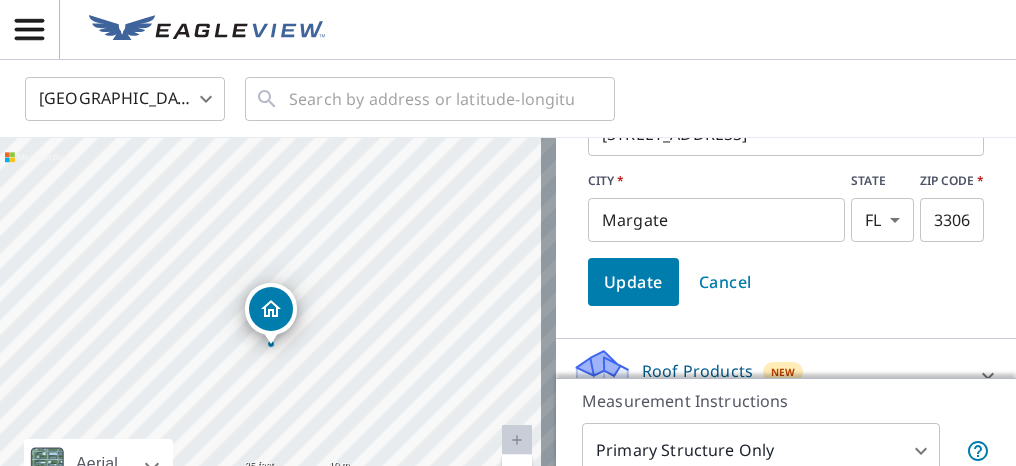 scroll, scrollTop: 340, scrollLeft: 0, axis: vertical 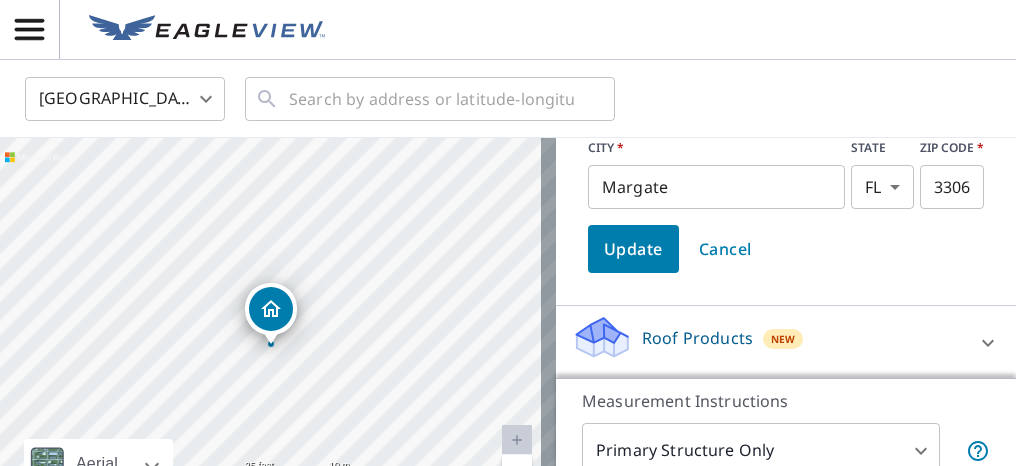 click on "Update" at bounding box center (633, 249) 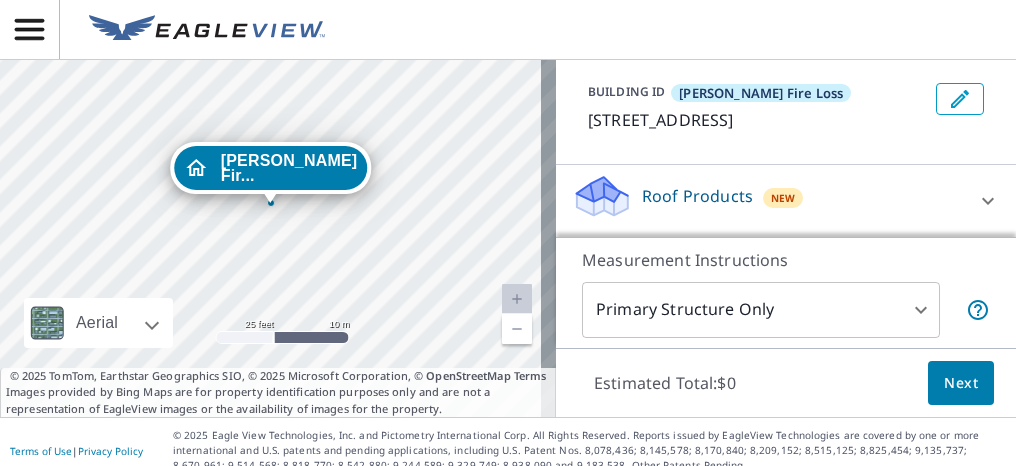 scroll, scrollTop: 157, scrollLeft: 0, axis: vertical 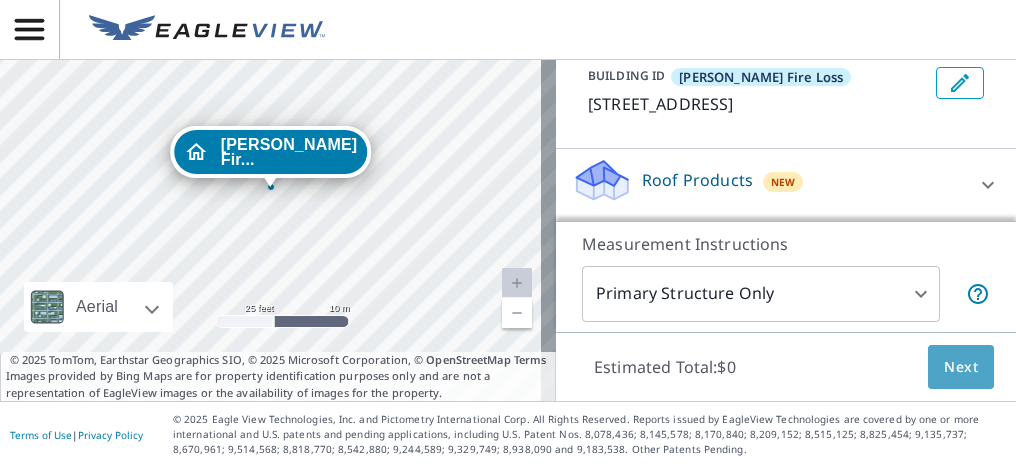 click on "Next" at bounding box center [961, 367] 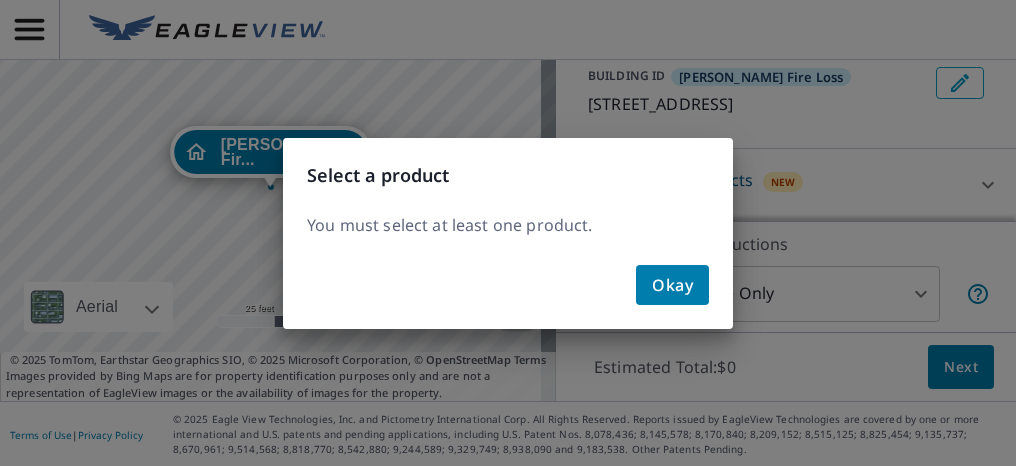click on "Okay" at bounding box center [672, 285] 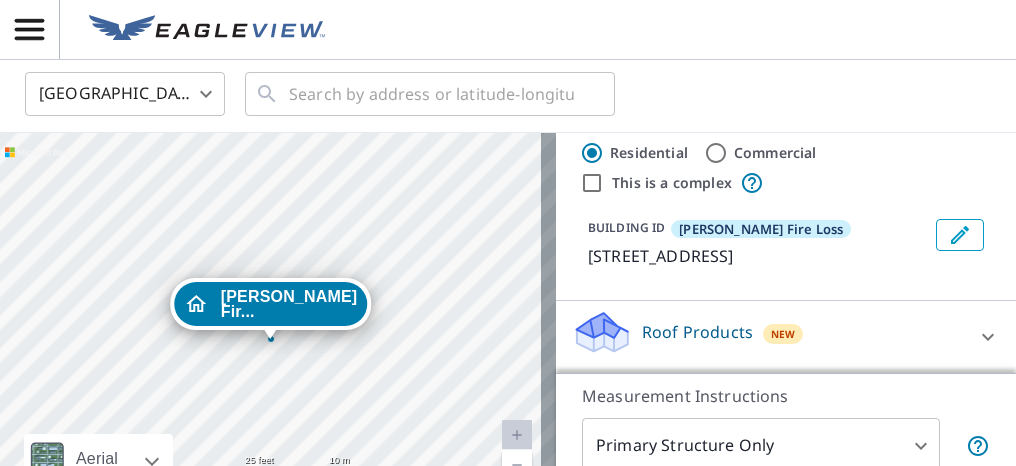 scroll, scrollTop: 0, scrollLeft: 0, axis: both 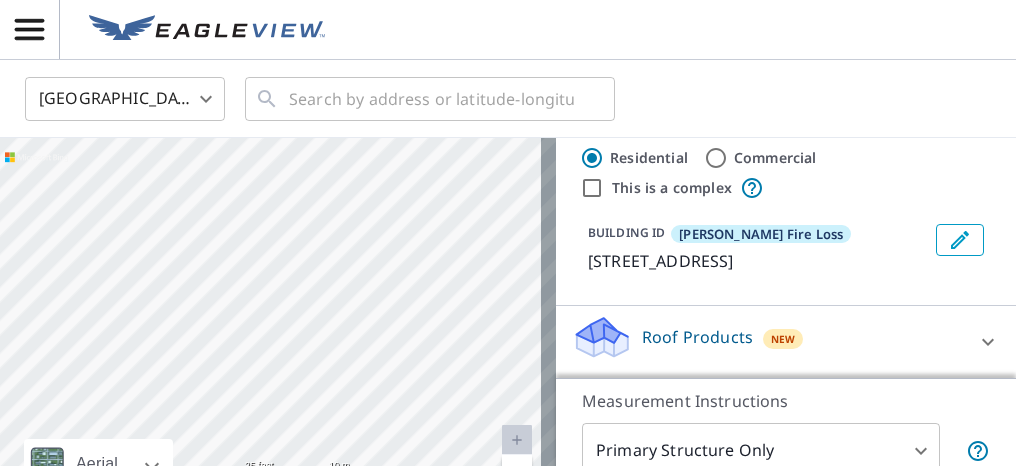 click 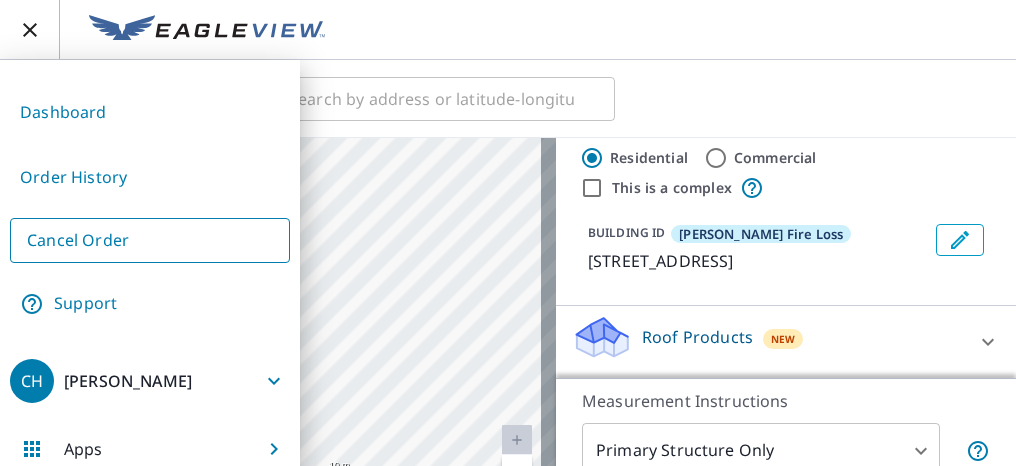 click at bounding box center (508, 30) 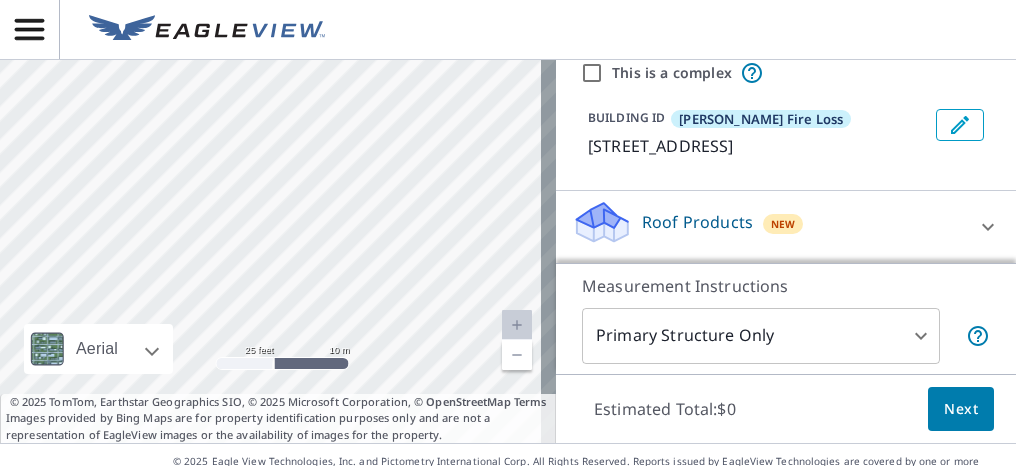 scroll, scrollTop: 157, scrollLeft: 0, axis: vertical 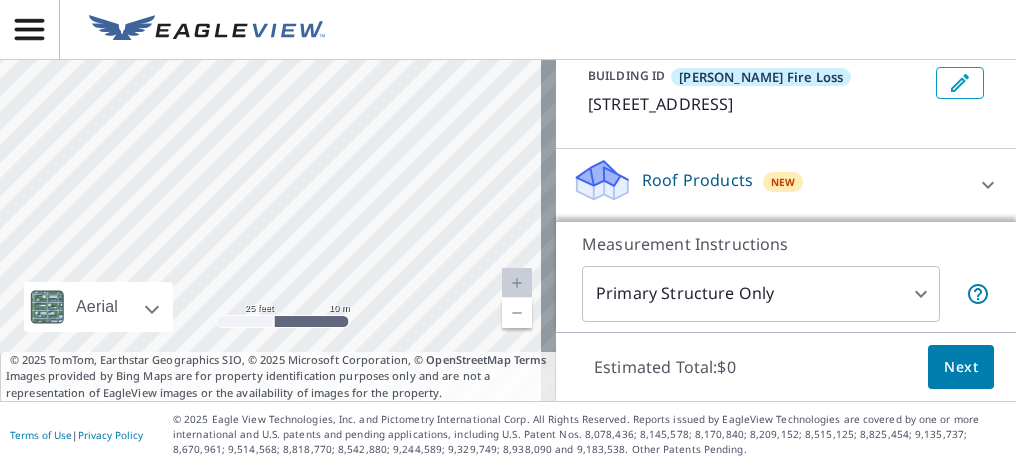 click 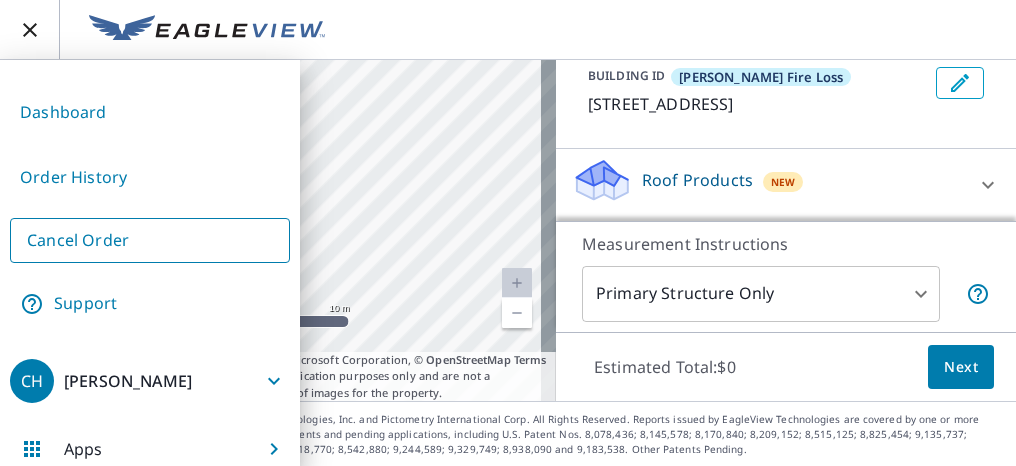 click on "Support" at bounding box center [150, 304] 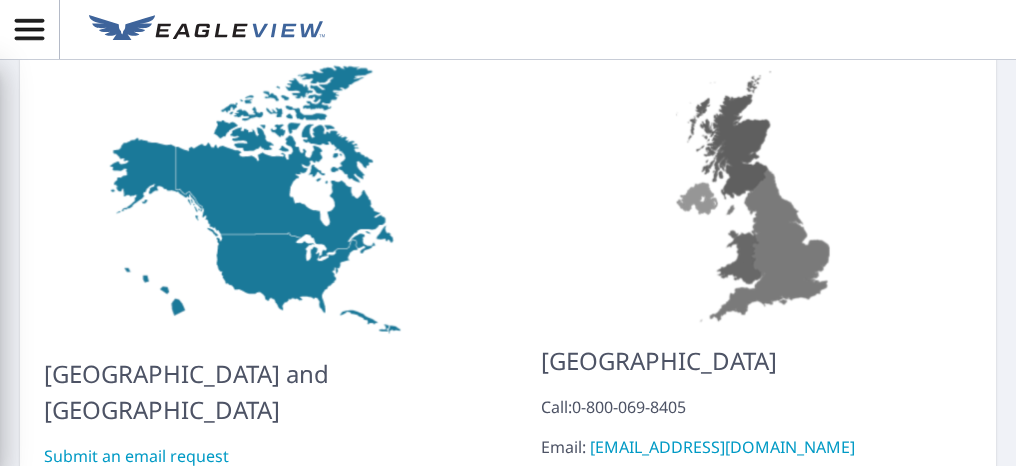 scroll, scrollTop: 31, scrollLeft: 0, axis: vertical 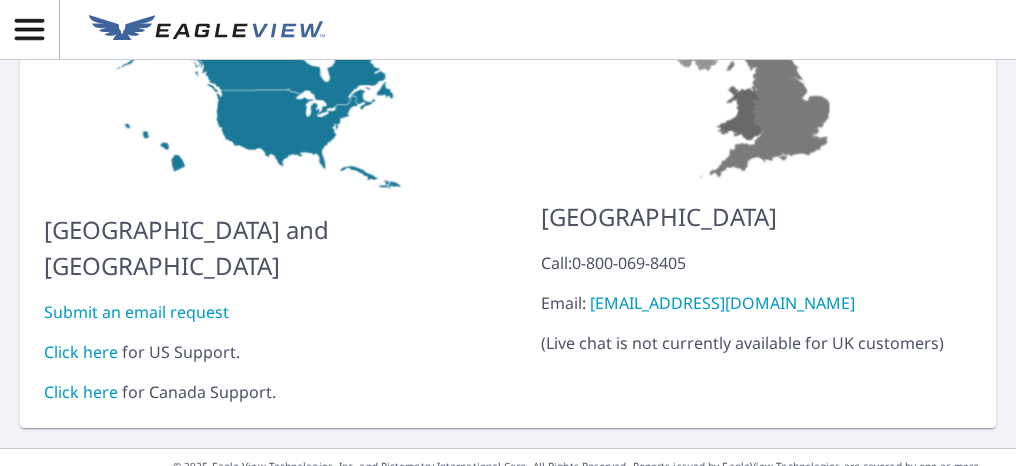 click on "Click here" at bounding box center [81, 352] 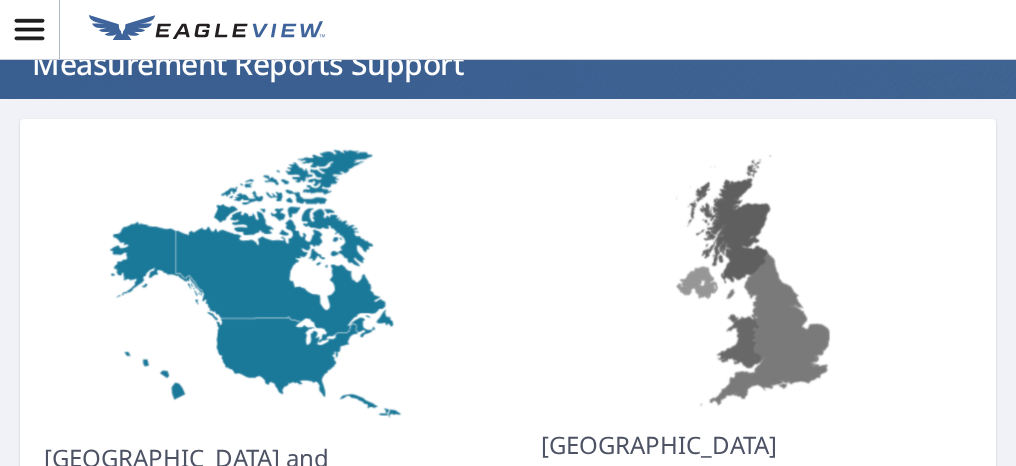 scroll, scrollTop: 0, scrollLeft: 0, axis: both 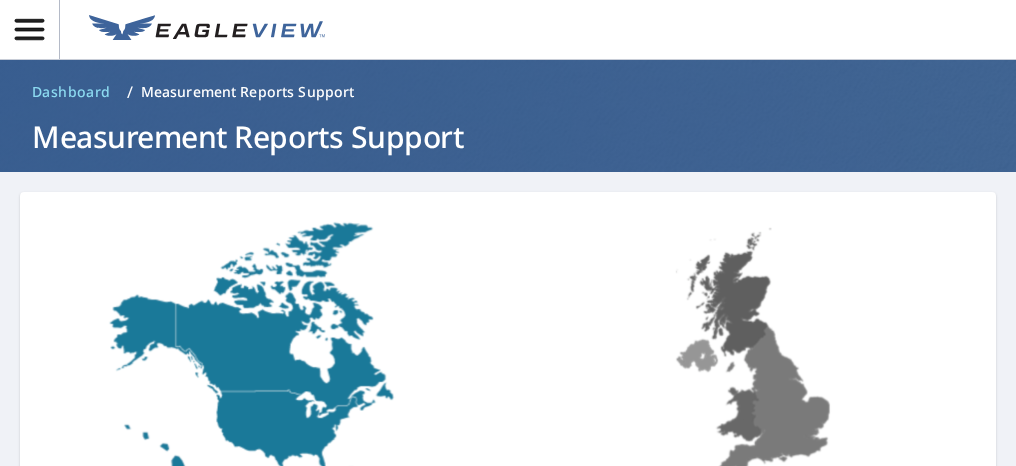 click 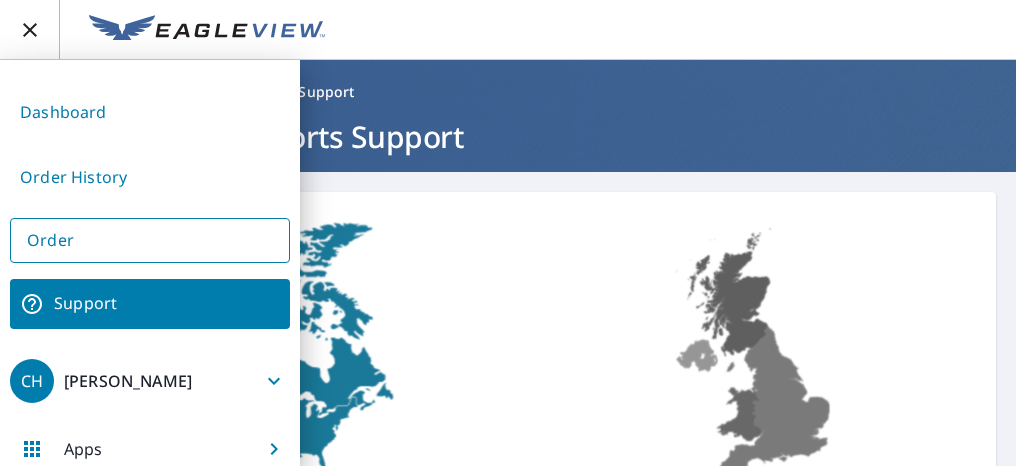 click on "Dashboard" at bounding box center (150, 112) 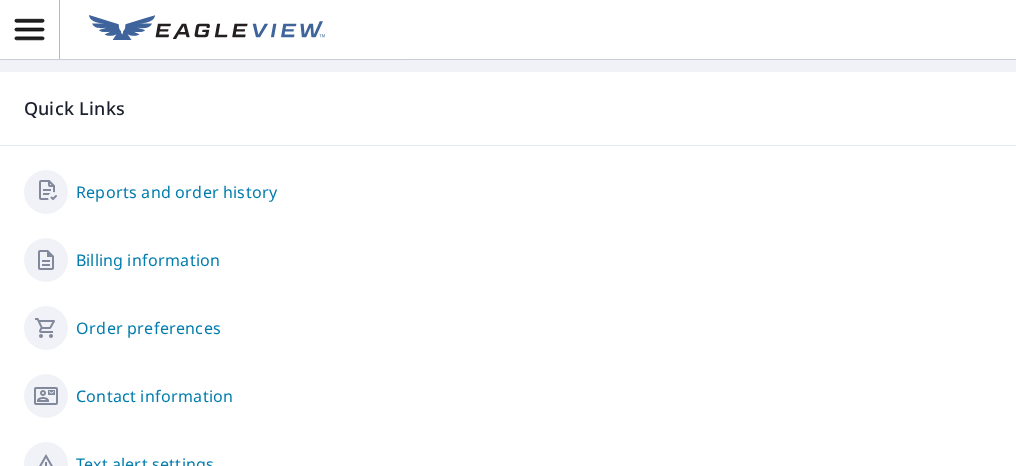 scroll, scrollTop: 820, scrollLeft: 0, axis: vertical 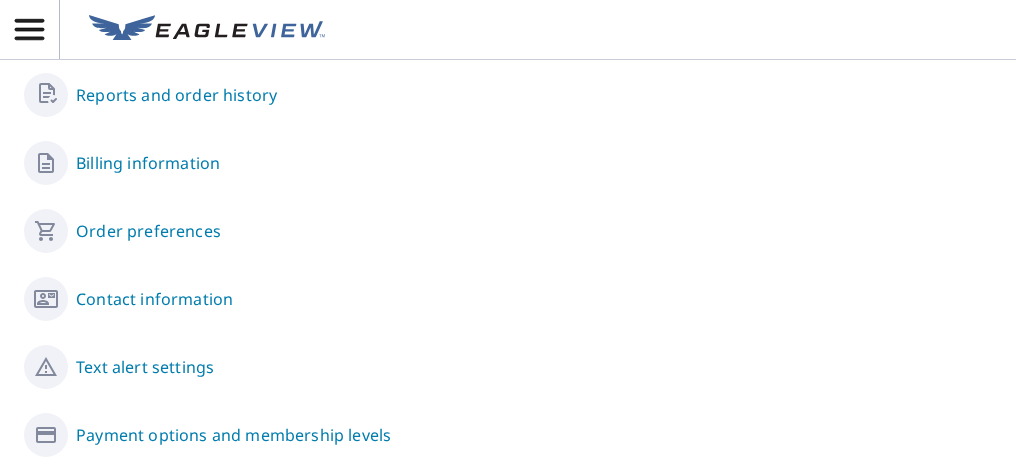 click on "Billing information" at bounding box center [148, 163] 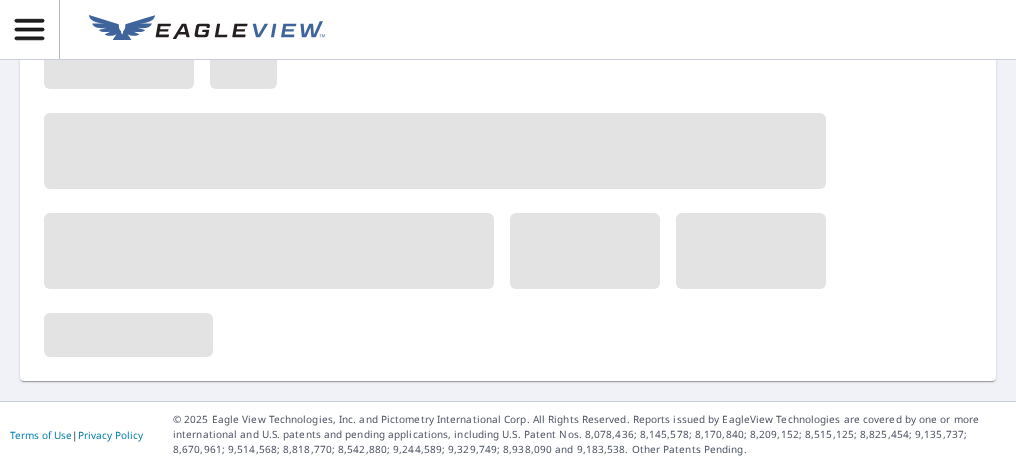 scroll, scrollTop: 820, scrollLeft: 0, axis: vertical 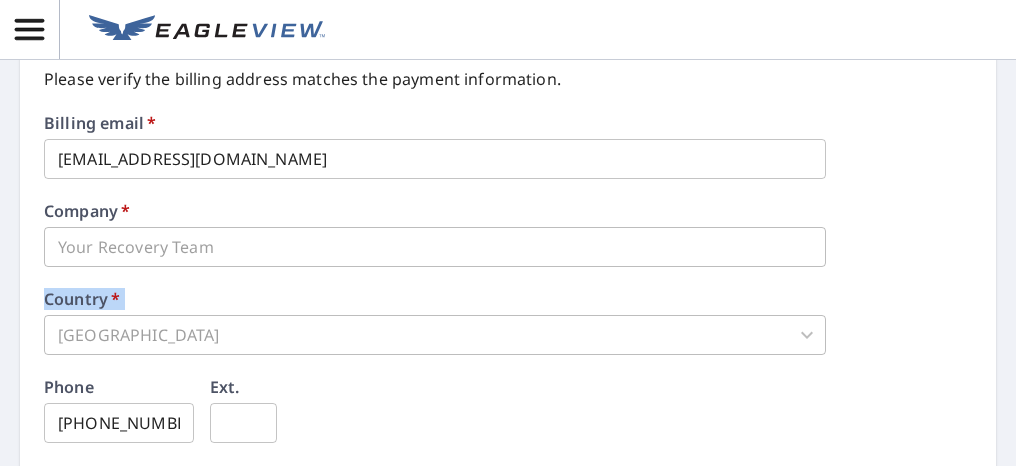 drag, startPoint x: 999, startPoint y: 277, endPoint x: 1002, endPoint y: 332, distance: 55.081757 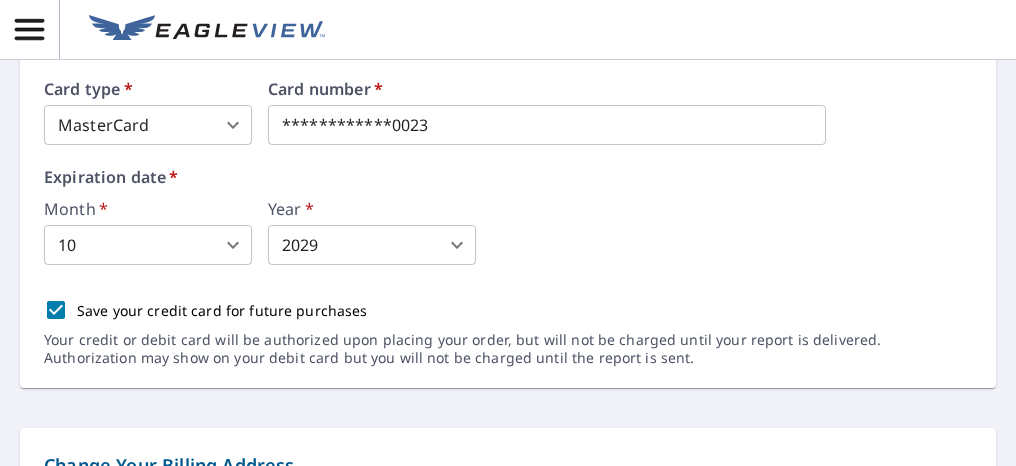 scroll, scrollTop: 366, scrollLeft: 0, axis: vertical 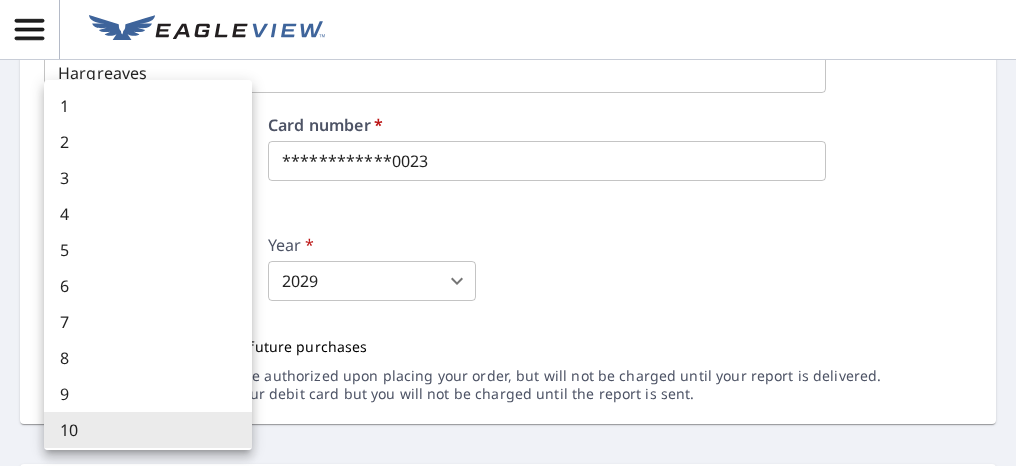 click on "**********" at bounding box center (508, 233) 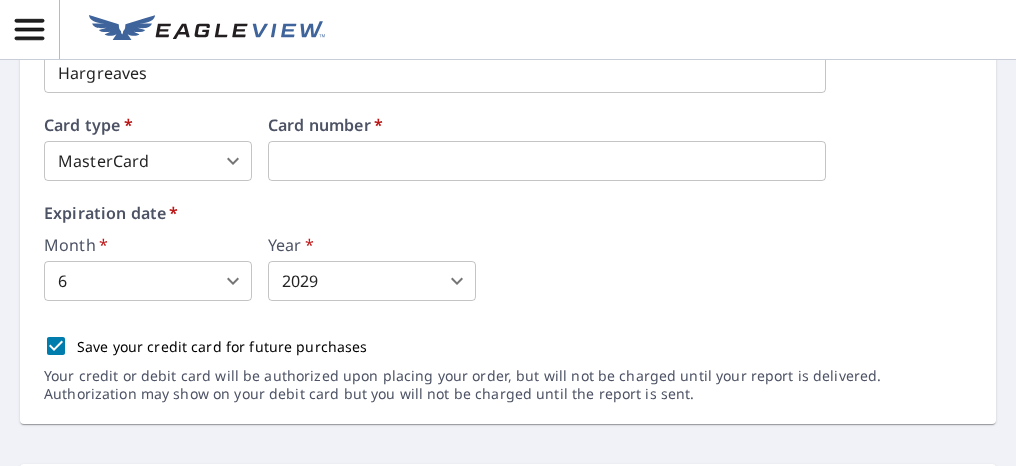 click on "CH CH
Dashboard / Billing Information Billing Information View and edit your information below. Change Your Payment Information First name   * glenis romero ​ Last name   * Hargreaves ​ Card type   * MasterCard 3 ​ Card number   * Expiration date   * Month   * 6 6 ​ Year   * 2029 2029 ​ Save your credit card for future purchases Your credit or debit card will be authorized upon placing your order, but will not be charged until your report is delivered. Authorization may show on your debit card but you will not be charged until the report is sent. Change Your Billing Address Please verify the billing address matches the payment information. Billing email   * yourrecoveryteam@gmail.com ​ Company   * Your Recovery Team ​ Country   * United States US ​ Phone 561-337-0678 ​ Ext. ​ Secondary phone ​ Ext. ​ Address 11278 86th St North ​ City Palm Beach Gardens ​ State FL FL ​ Zip code 33412 ​ Save Cancel Terms of Use  |  Privacy Policy" at bounding box center (508, 233) 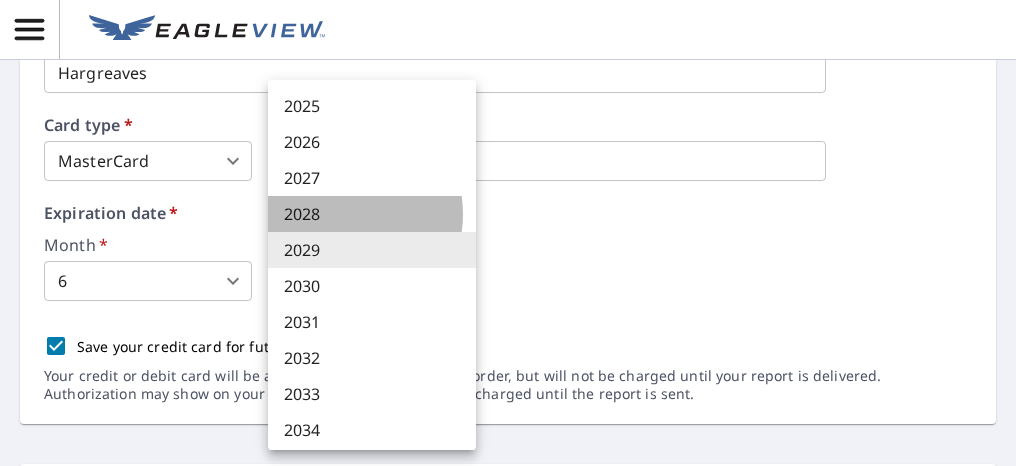 click on "2028" at bounding box center (372, 214) 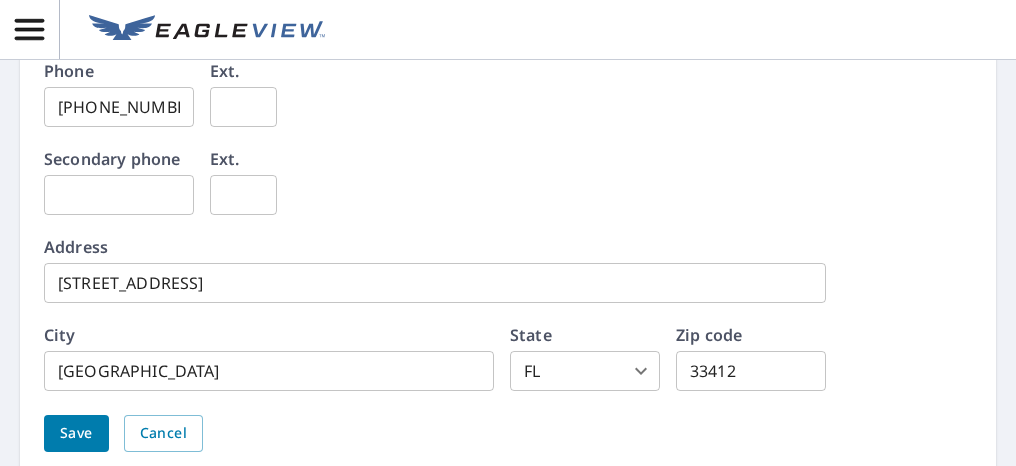 scroll, scrollTop: 1230, scrollLeft: 0, axis: vertical 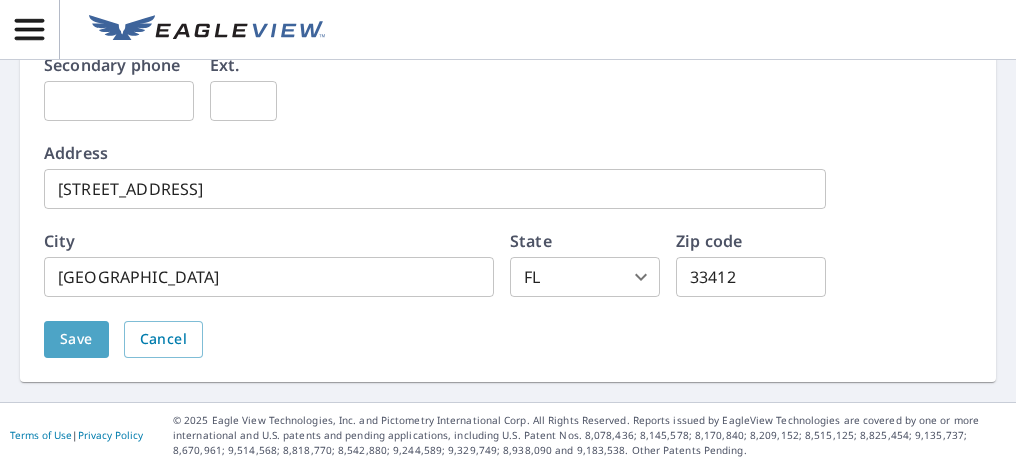 click on "Save" at bounding box center (76, 339) 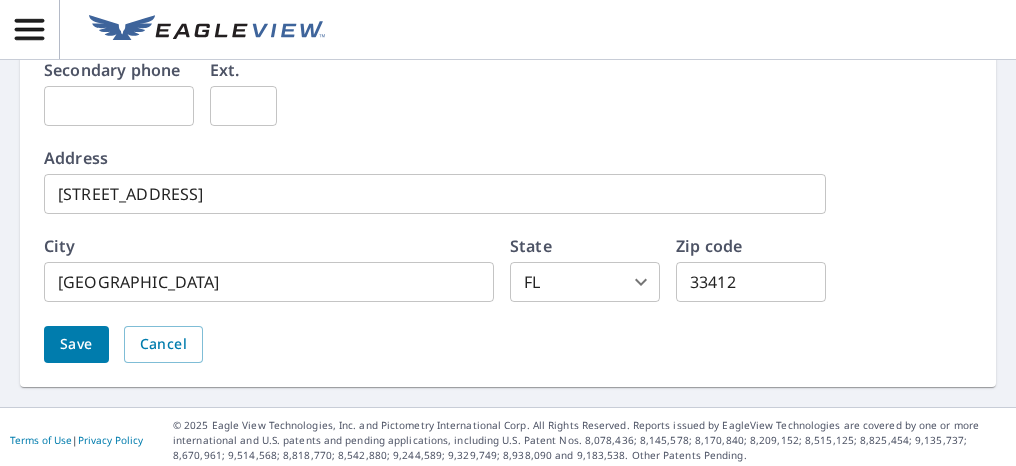scroll, scrollTop: 1281, scrollLeft: 0, axis: vertical 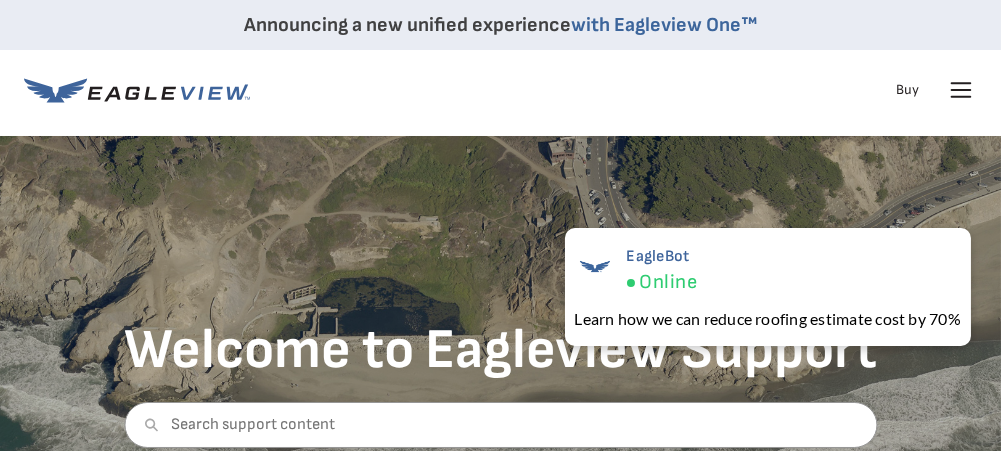 click 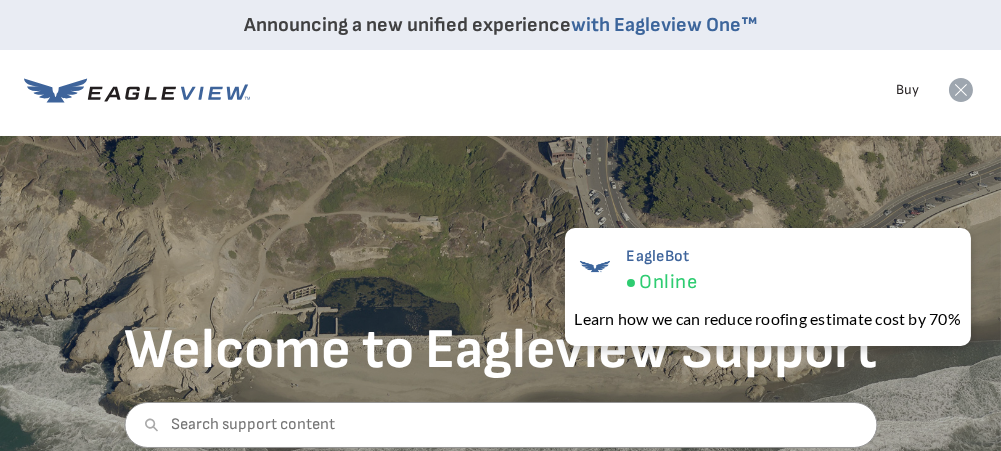 click on "Buy" at bounding box center [907, 90] 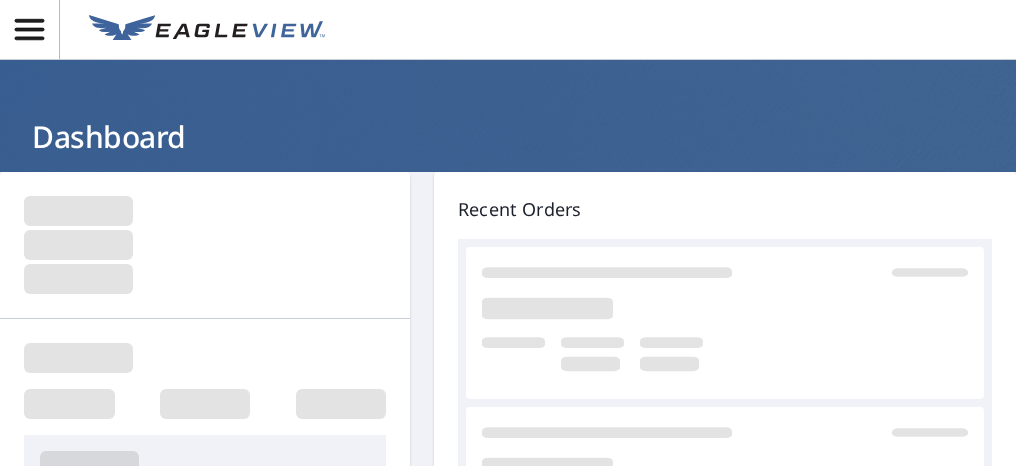 scroll, scrollTop: 0, scrollLeft: 0, axis: both 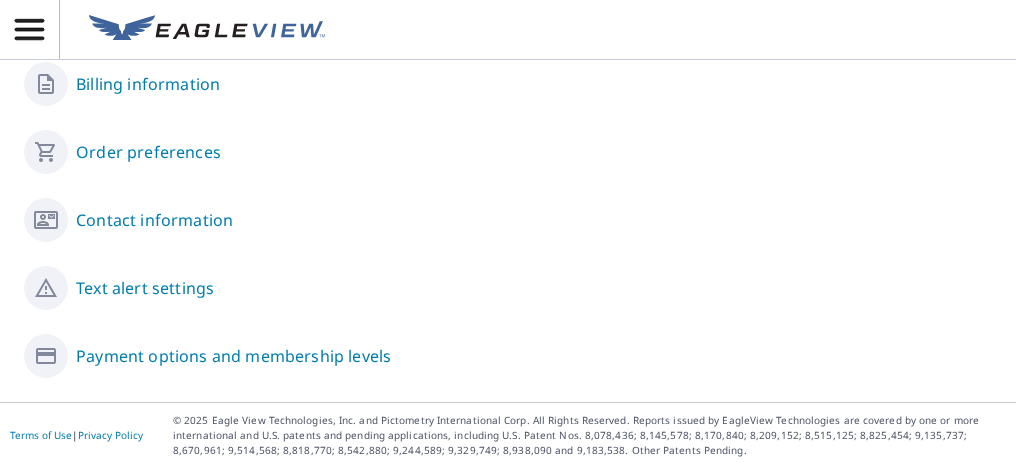 click on "Payment options and membership levels" at bounding box center [233, 356] 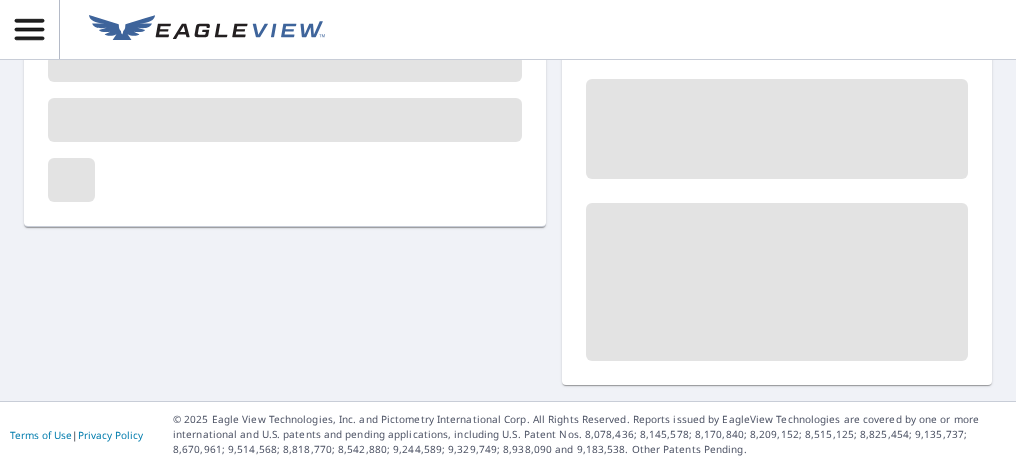scroll, scrollTop: 405, scrollLeft: 0, axis: vertical 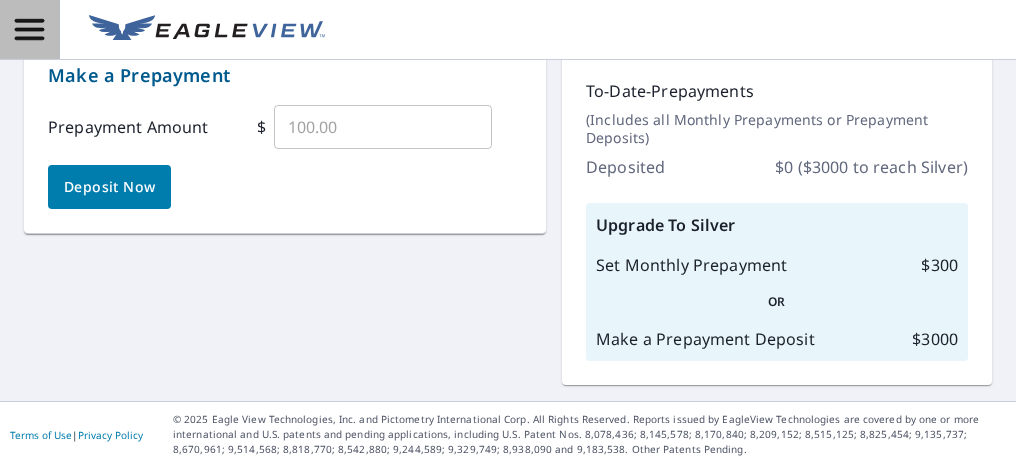 click 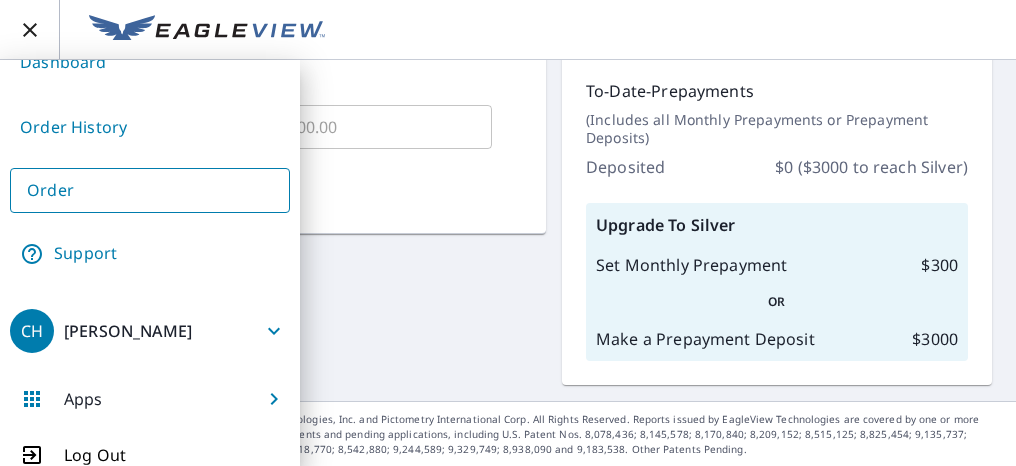 scroll, scrollTop: 79, scrollLeft: 0, axis: vertical 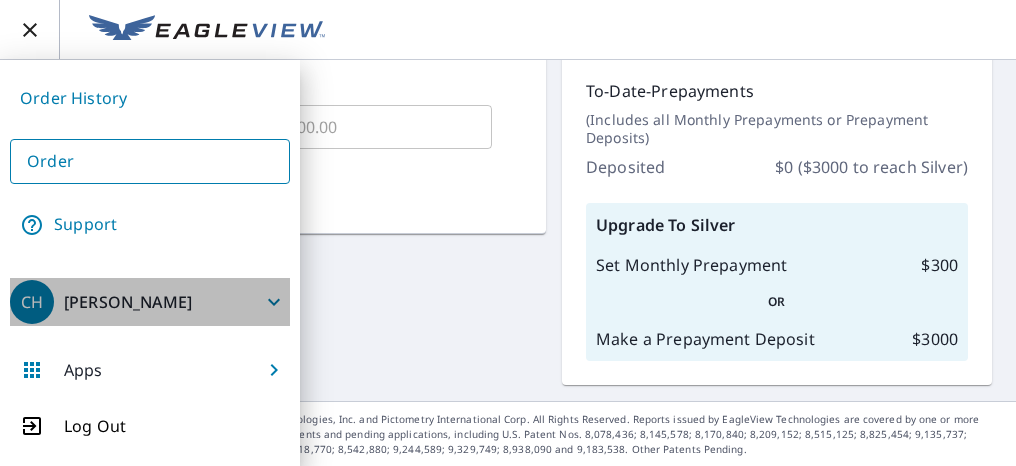 click 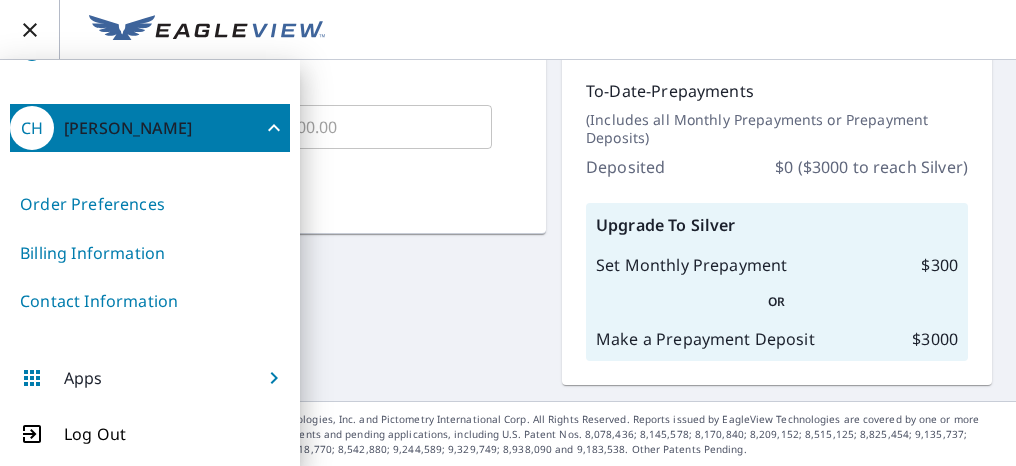 scroll, scrollTop: 248, scrollLeft: 0, axis: vertical 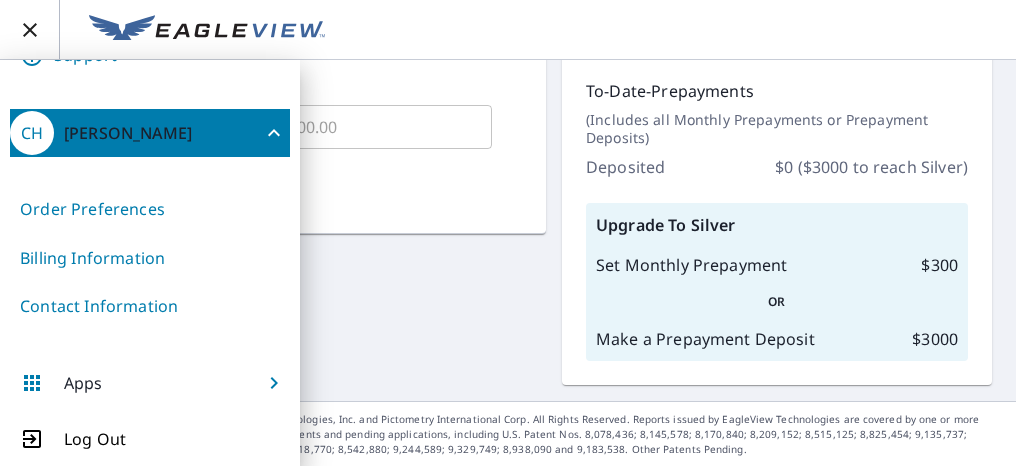 click on "Billing Information" at bounding box center [150, 258] 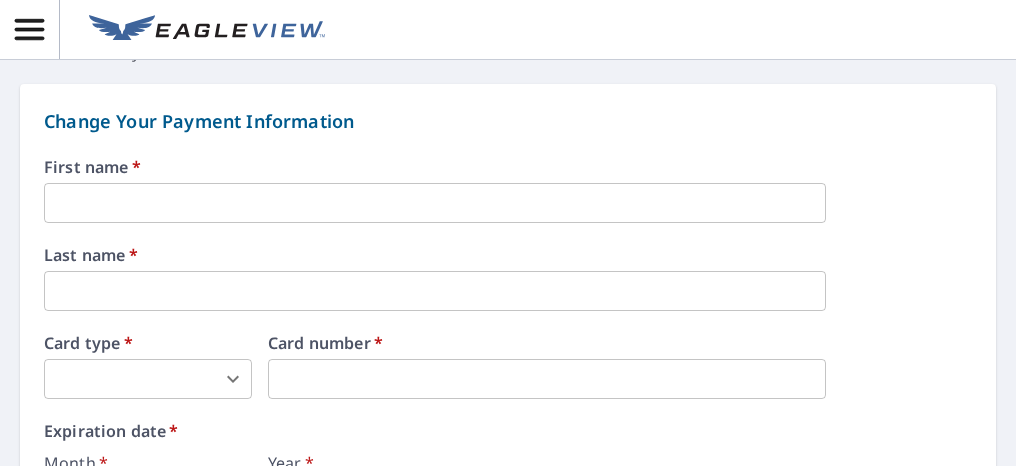 scroll, scrollTop: 192, scrollLeft: 0, axis: vertical 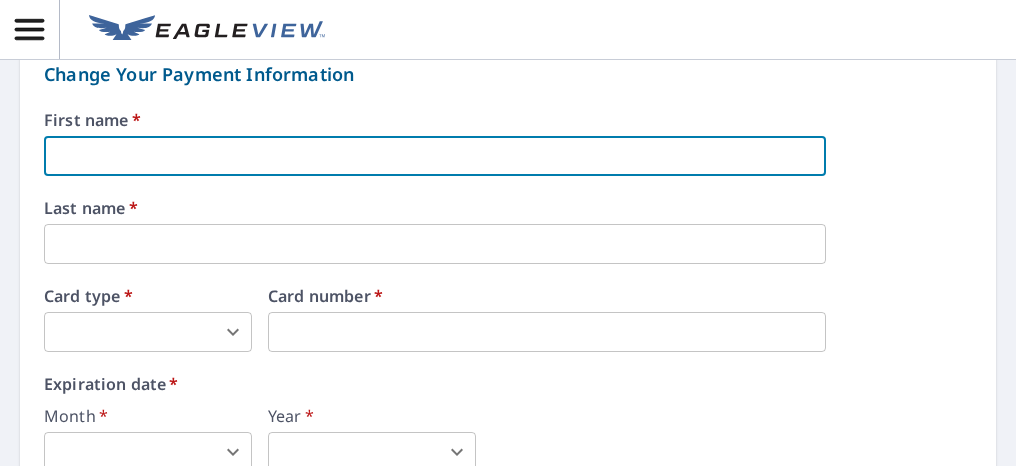 drag, startPoint x: 618, startPoint y: 151, endPoint x: 636, endPoint y: 160, distance: 20.12461 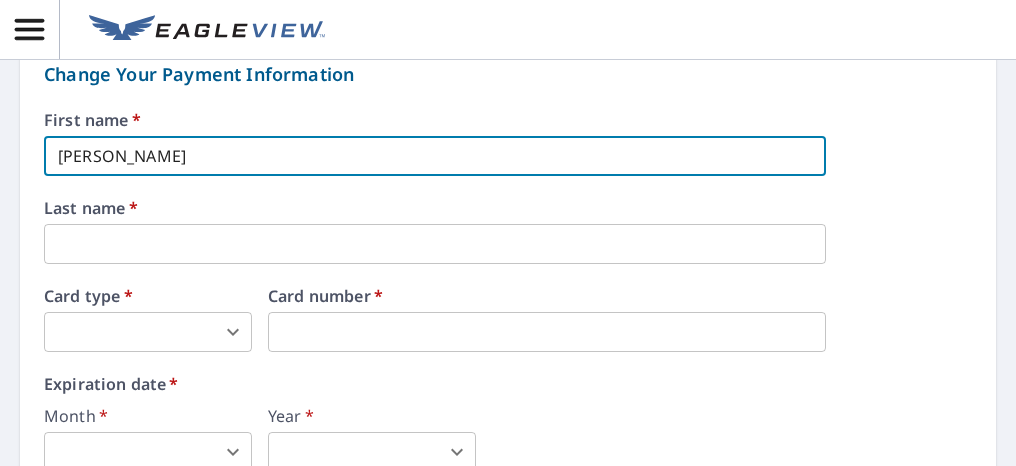 type on "Hargreaves" 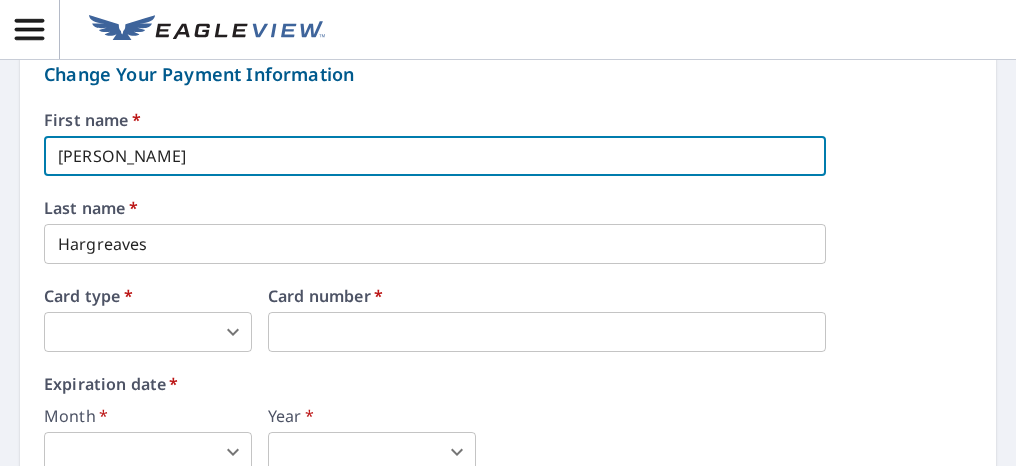 type on "[PERSON_NAME]" 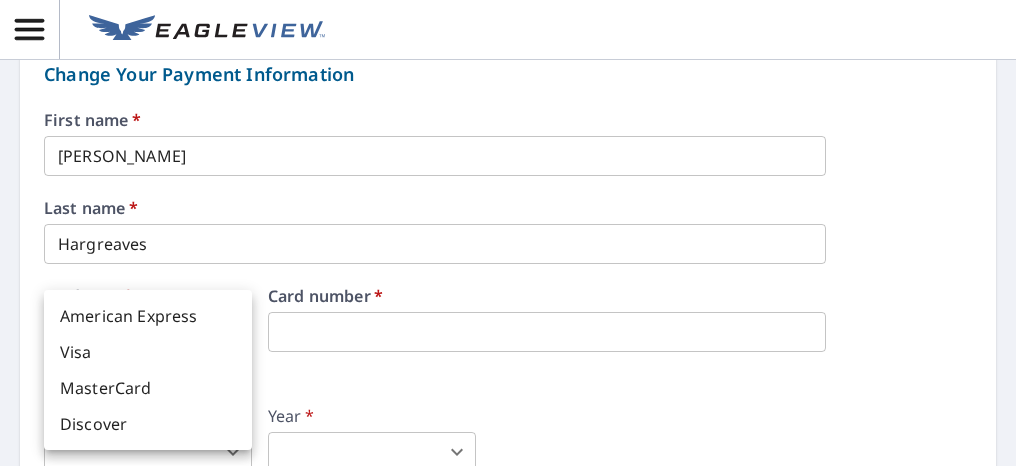 click on "CH CH
Dashboard / Billing Information Billing Information View and edit your information below. Change Your Payment Information First name   * [PERSON_NAME] ​ Last name   * [PERSON_NAME] ​ Card type   * ​ 0 ​ Card number   * Expiration date   * Month   * ​ 0 ​ Year   * ​ 0 ​ Save your credit card for future purchases Your credit or debit card will be authorized upon placing your order, but will not be charged until your report is delivered. Authorization may show on your debit card but you will not be charged until the report is sent. Change Your Billing Address Please verify the billing address matches the payment information. Billing email   * [EMAIL_ADDRESS][DOMAIN_NAME] ​ Company   * Your Recovery Team ​ Country   * [GEOGRAPHIC_DATA] [GEOGRAPHIC_DATA] ​ Phone [PHONE_NUMBER] ​ Ext. ​ Secondary phone ​ Ext. ​ Address [STREET_ADDRESS][US_STATE] ​ Zip code 33412 ​ Save Cancel Terms of Use  |  Privacy Policy" at bounding box center [508, 233] 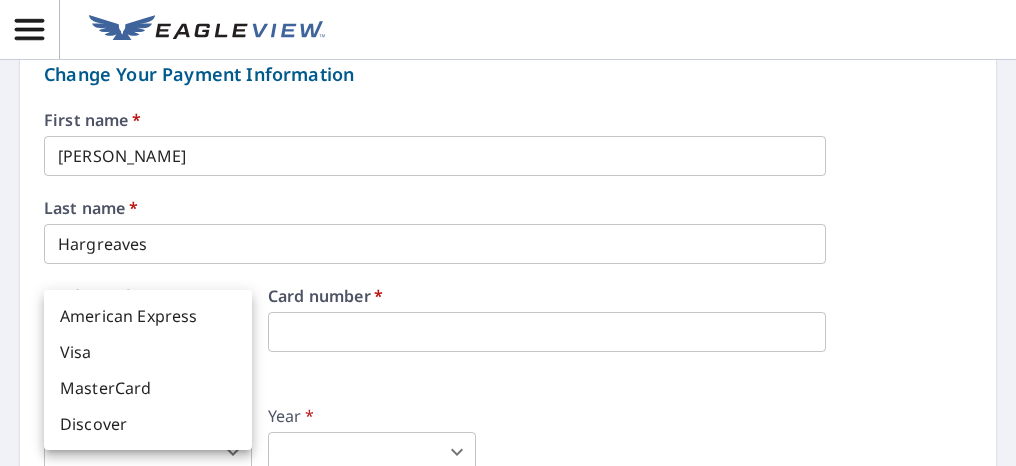 click on "MasterCard" at bounding box center [148, 388] 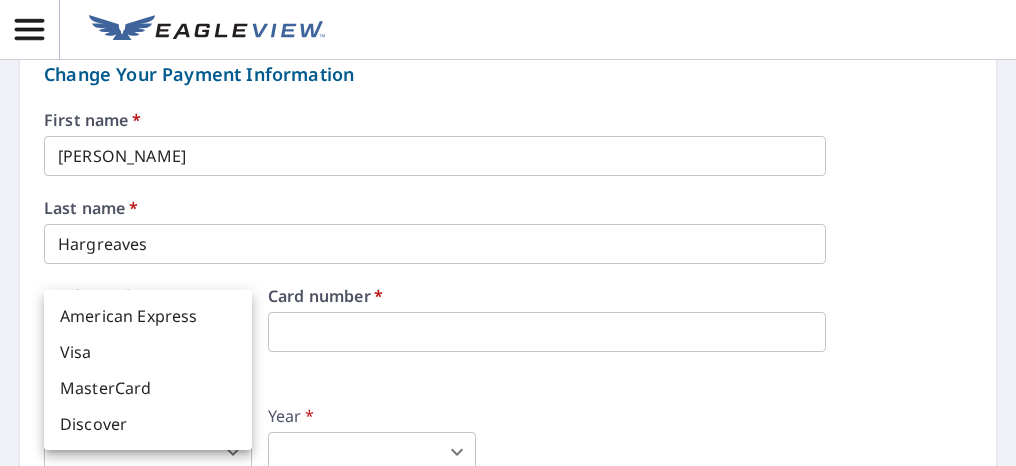 type on "3" 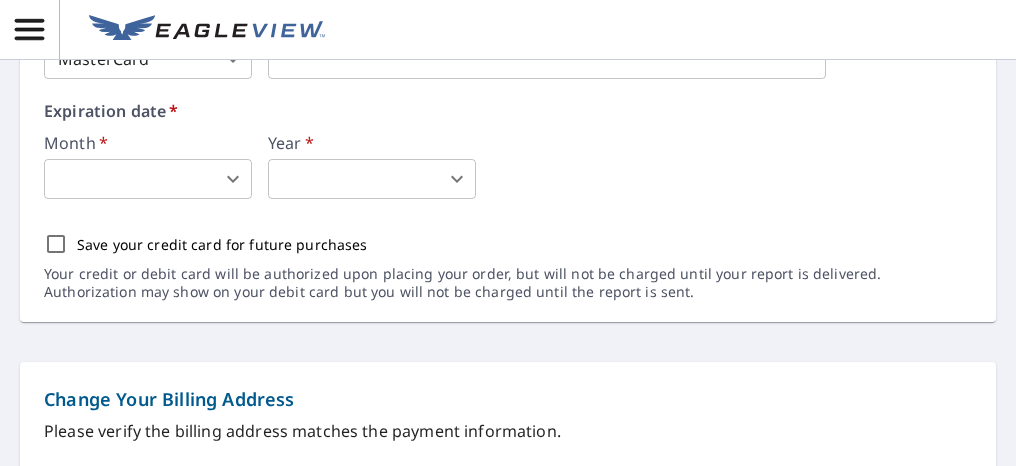 scroll, scrollTop: 446, scrollLeft: 0, axis: vertical 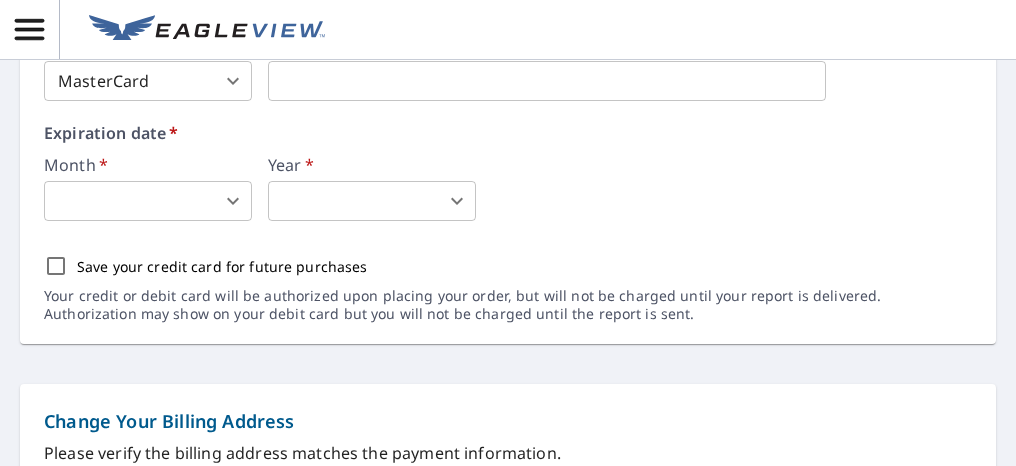 click on "CH CH
Dashboard / Billing Information Billing Information View and edit your information below. Change Your Payment Information First name   * [PERSON_NAME] ​ Last name   * [PERSON_NAME] ​ Card type   * MasterCard 3 ​ Card number   * Expiration date   * Month   * ​ 0 ​ Year   * ​ 0 ​ Save your credit card for future purchases Your credit or debit card will be authorized upon placing your order, but will not be charged until your report is delivered. Authorization may show on your debit card but you will not be charged until the report is sent. Change Your Billing Address Please verify the billing address matches the payment information. Billing email   * [EMAIL_ADDRESS][DOMAIN_NAME] ​ Company   * Your Recovery Team ​ Country   * [GEOGRAPHIC_DATA] [GEOGRAPHIC_DATA] ​ Phone [PHONE_NUMBER] ​ Ext. ​ Secondary phone ​ Ext. ​ Address [STREET_ADDRESS][US_STATE] ​ Zip code 33412 ​ Save Cancel Terms of Use  |  Privacy Policy" at bounding box center (508, 233) 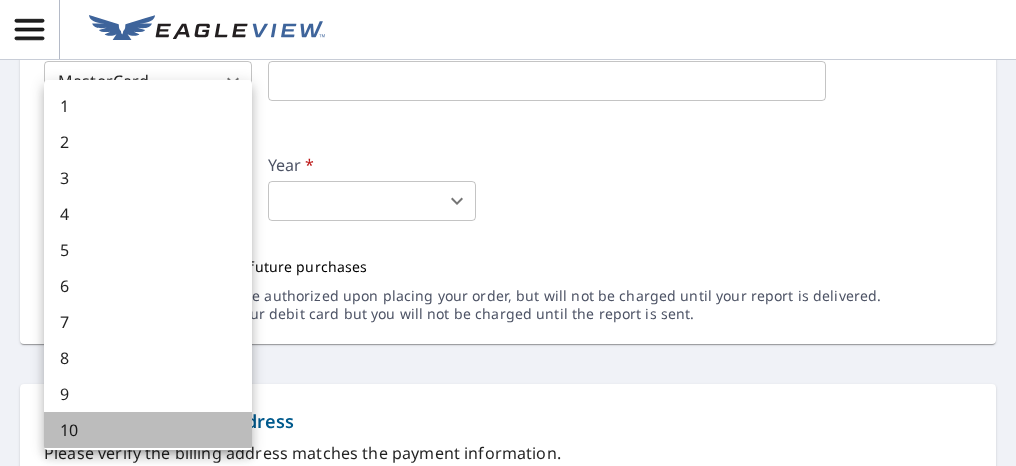 drag, startPoint x: 188, startPoint y: 427, endPoint x: 200, endPoint y: 388, distance: 40.804413 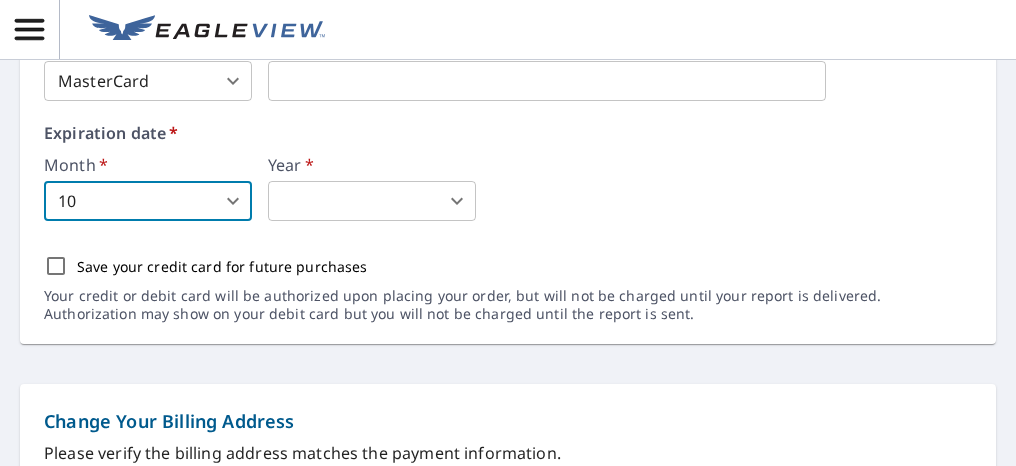 click on "CH CH
Dashboard / Billing Information Billing Information View and edit your information below. Change Your Payment Information First name   * [PERSON_NAME] ​ Last name   * [PERSON_NAME] ​ Card type   * MasterCard 3 ​ Card number   * Expiration date   * Month   * 10 10 ​ Year   * ​ 0 ​ Save your credit card for future purchases Your credit or debit card will be authorized upon placing your order, but will not be charged until your report is delivered. Authorization may show on your debit card but you will not be charged until the report is sent. Change Your Billing Address Please verify the billing address matches the payment information. Billing email   * [EMAIL_ADDRESS][DOMAIN_NAME] ​ Company   * Your Recovery Team ​ Country   * [GEOGRAPHIC_DATA] [GEOGRAPHIC_DATA] ​ Phone [PHONE_NUMBER] ​ Ext. ​ Secondary phone ​ Ext. ​ Address [STREET_ADDRESS][US_STATE] ​ Zip code 33412 ​ Save Cancel Terms of Use  |  Privacy Policy" at bounding box center [508, 233] 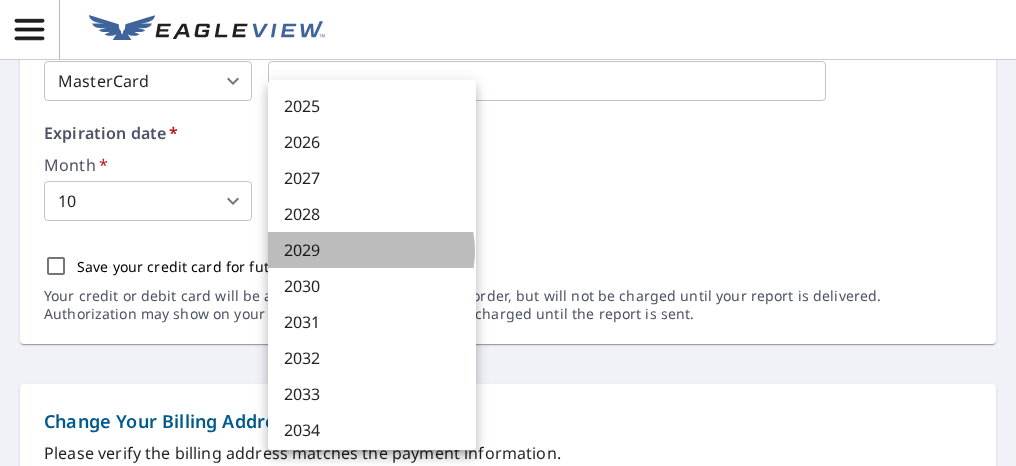 drag, startPoint x: 370, startPoint y: 251, endPoint x: 462, endPoint y: 255, distance: 92.086914 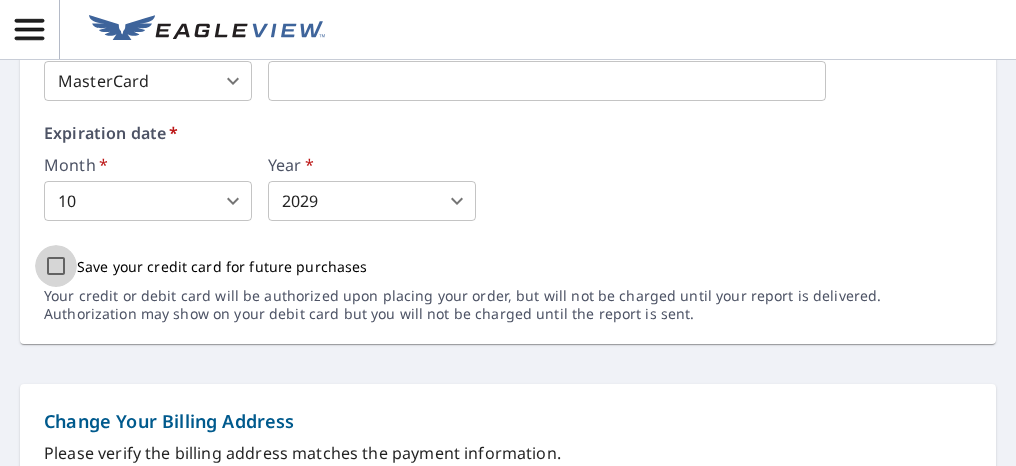 click on "Save your credit card for future purchases" at bounding box center (56, 266) 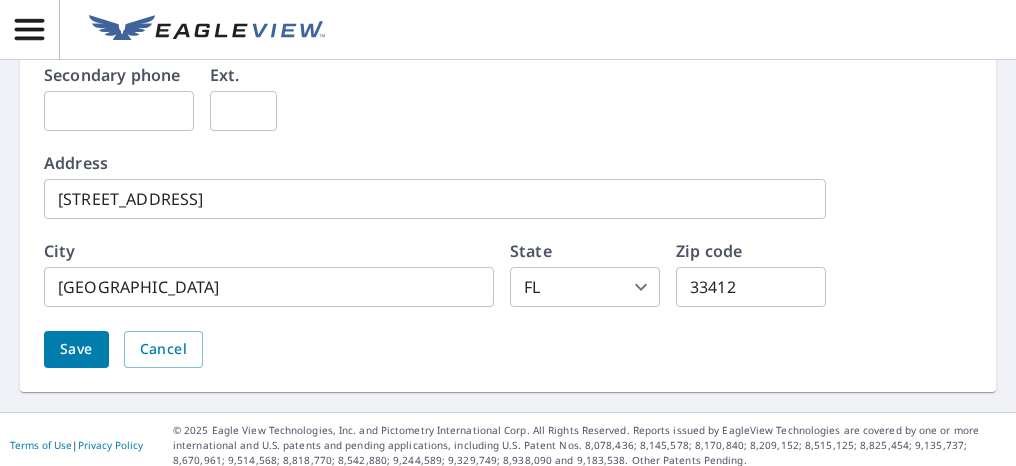 scroll, scrollTop: 1230, scrollLeft: 0, axis: vertical 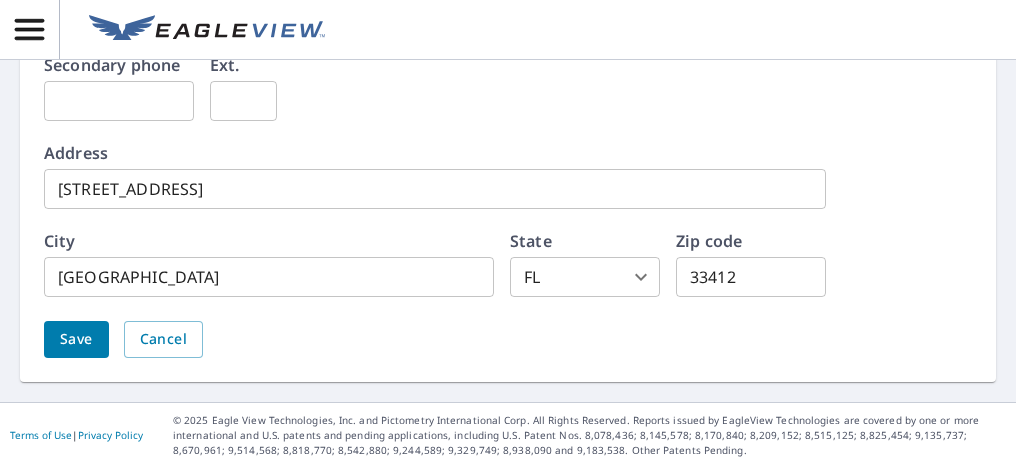 click on "Save" at bounding box center [76, 339] 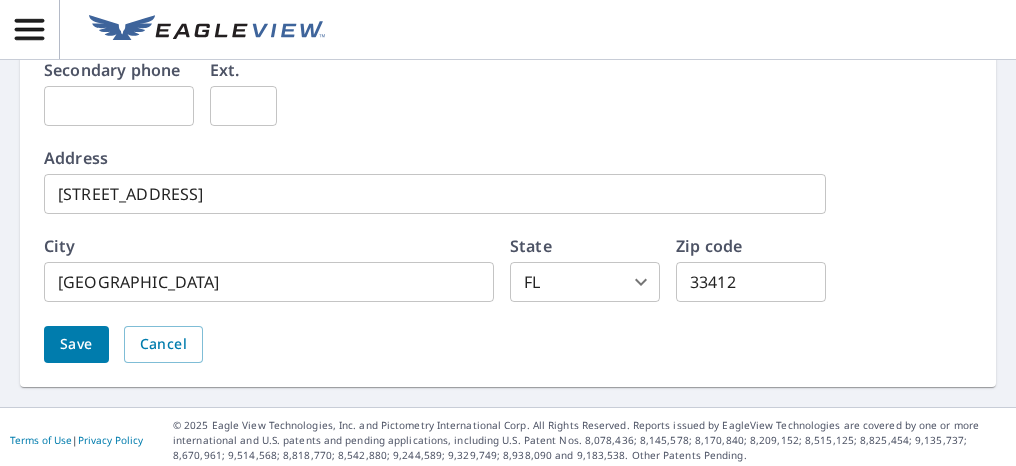 scroll, scrollTop: 1281, scrollLeft: 0, axis: vertical 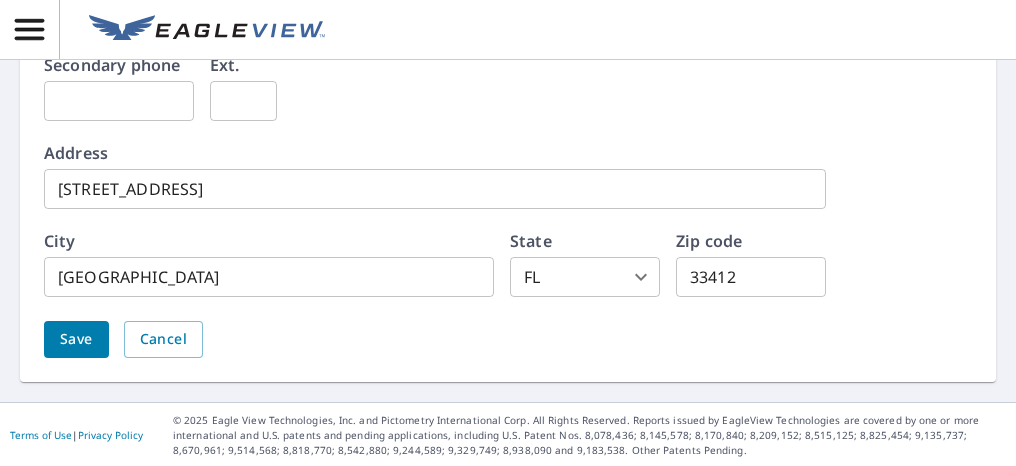 drag, startPoint x: 21, startPoint y: 33, endPoint x: 16, endPoint y: 24, distance: 10.29563 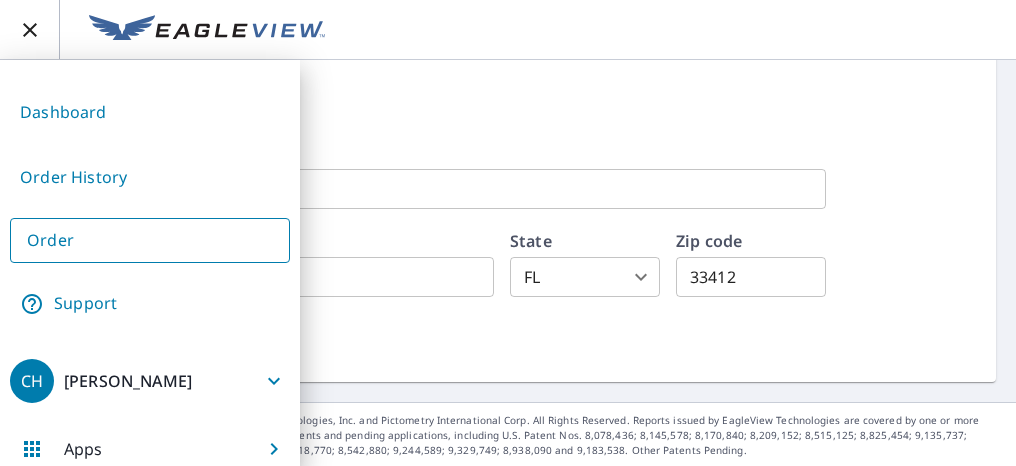 click on "Dashboard" at bounding box center (150, 112) 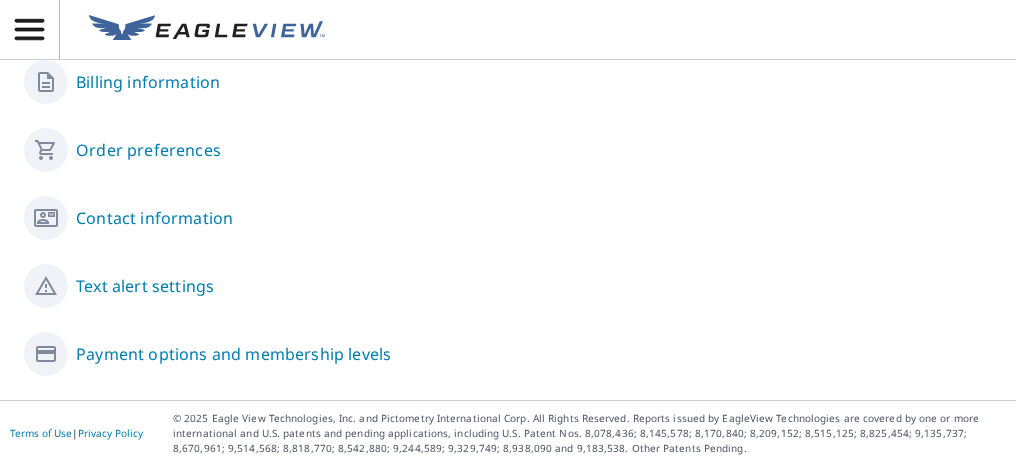 scroll, scrollTop: 899, scrollLeft: 0, axis: vertical 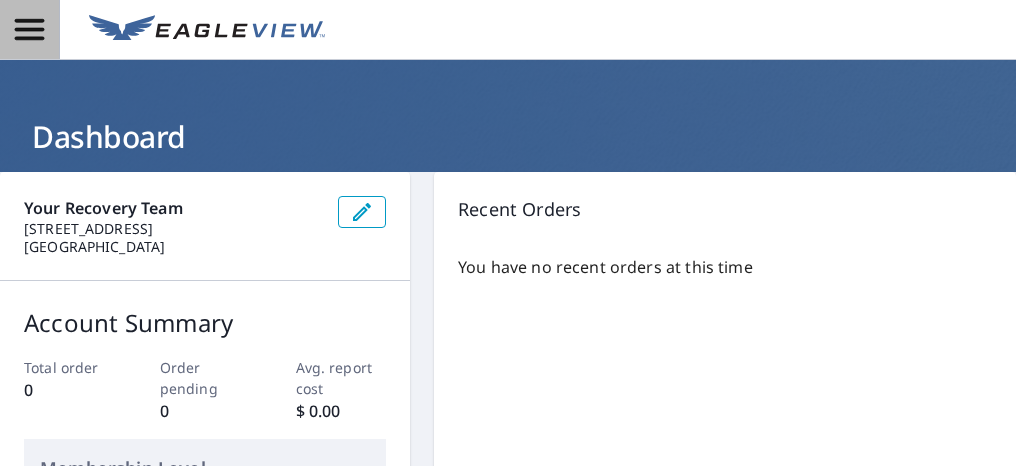 click 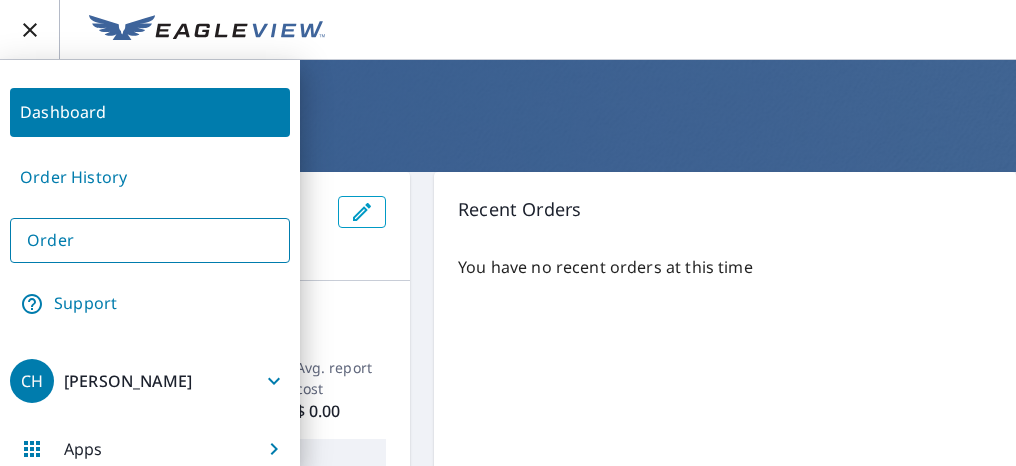 click on "Order" at bounding box center [150, 240] 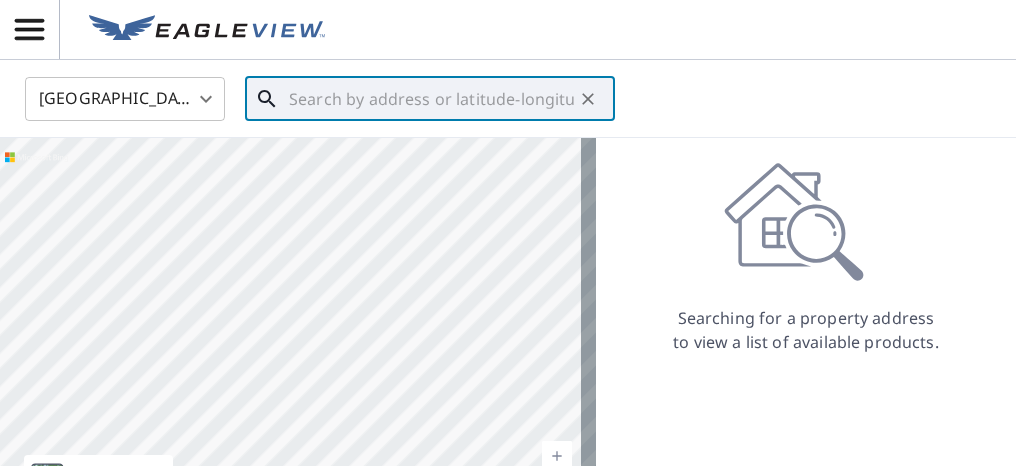 click at bounding box center (431, 99) 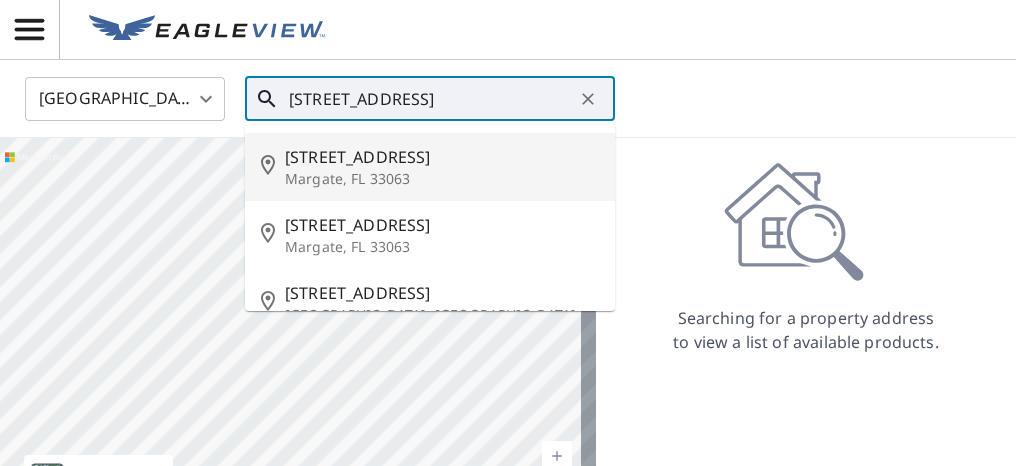click on "[STREET_ADDRESS]" at bounding box center [442, 157] 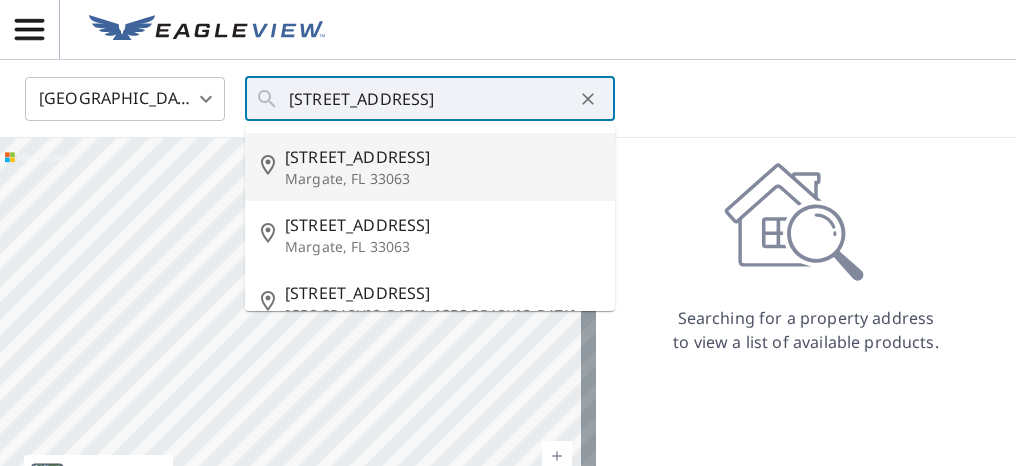 type on "[STREET_ADDRESS]" 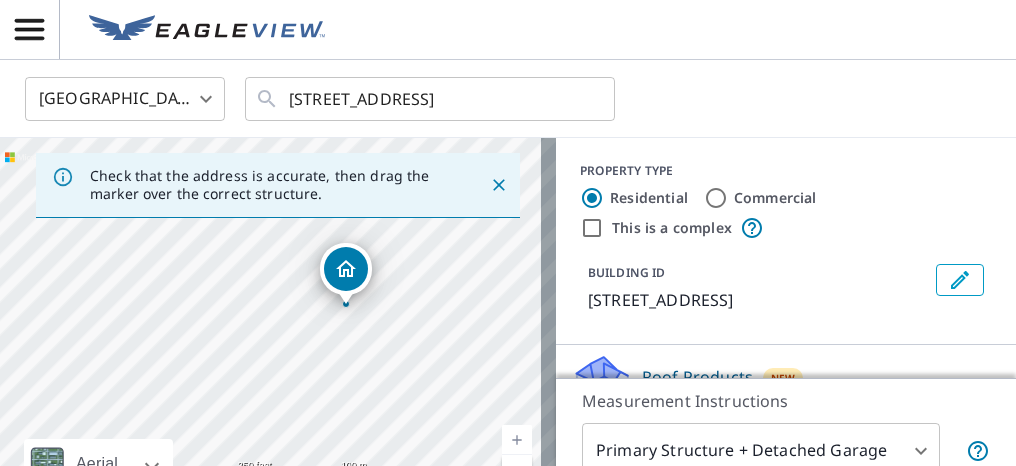 drag, startPoint x: 336, startPoint y: 366, endPoint x: 411, endPoint y: 325, distance: 85.47514 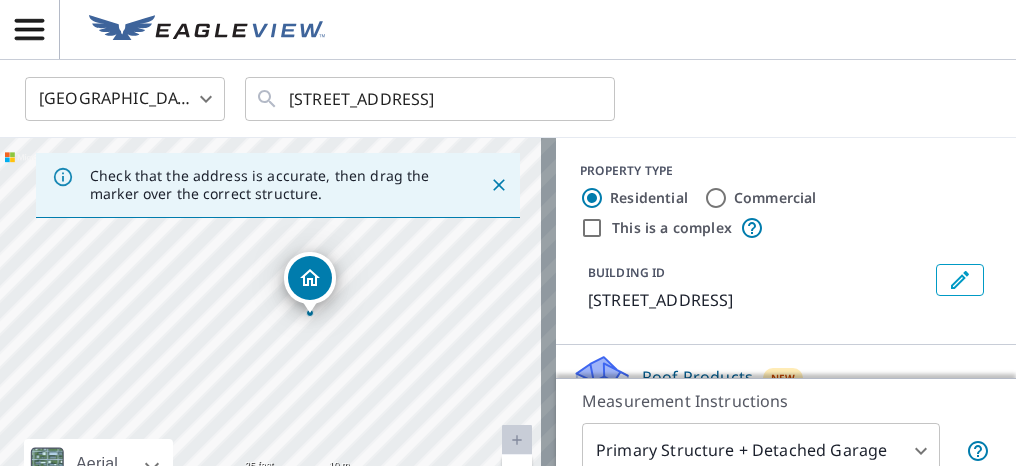 drag, startPoint x: 119, startPoint y: 295, endPoint x: 479, endPoint y: 388, distance: 371.8185 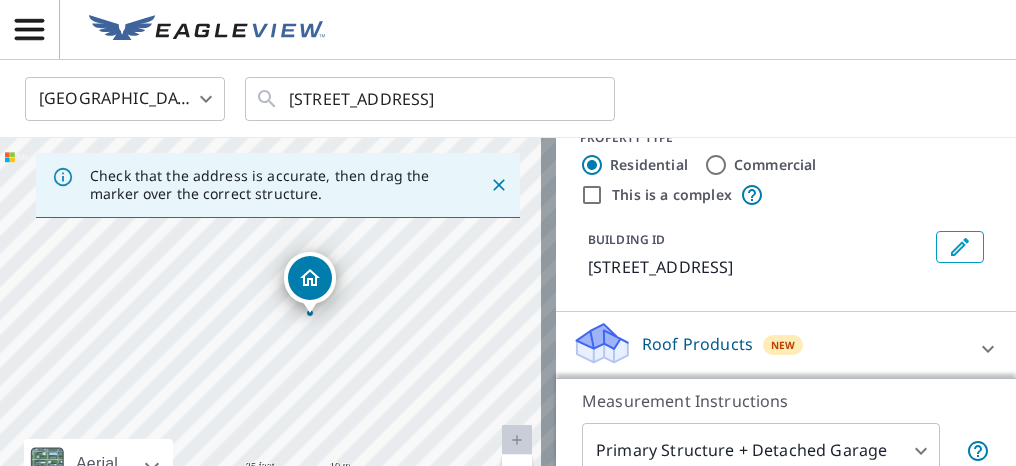 scroll, scrollTop: 39, scrollLeft: 0, axis: vertical 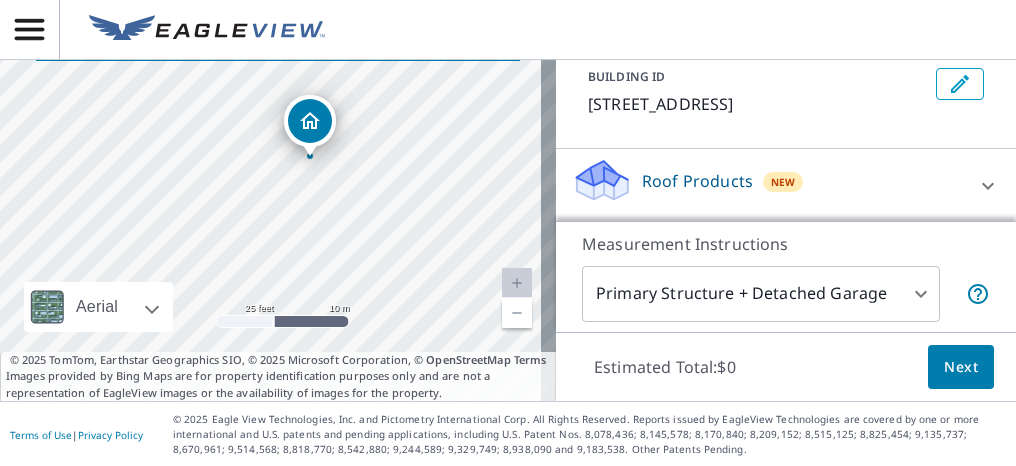 click on "CH CH
[GEOGRAPHIC_DATA] US ​ [STREET_ADDRESS] ​ Check that the address is accurate, then drag the marker over the correct structure. [STREET_ADDRESS] Aerial Road A standard road map Aerial A detailed look from above Labels Labels 25 feet 10 m © 2025 TomTom, © Vexcel Imaging, © 2025 Microsoft Corporation,  © OpenStreetMap Terms © 2025 TomTom, Earthstar Geographics SIO, © 2025 Microsoft Corporation, ©   OpenStreetMap   Terms Images provided by Bing Maps are for property identification purposes only and are not a representation of EagleView images or the availability of images for the property. PROPERTY TYPE Residential Commercial This is a complex BUILDING ID [STREET_ADDRESS] Roof Products New ClaimsReady™ $33.25 - $83.25 Measurement Instructions Primary Structure + Detached Garage 1 ​ Estimated Total:  $0 Next Terms of Use  |  Privacy Policy
X" at bounding box center [508, 233] 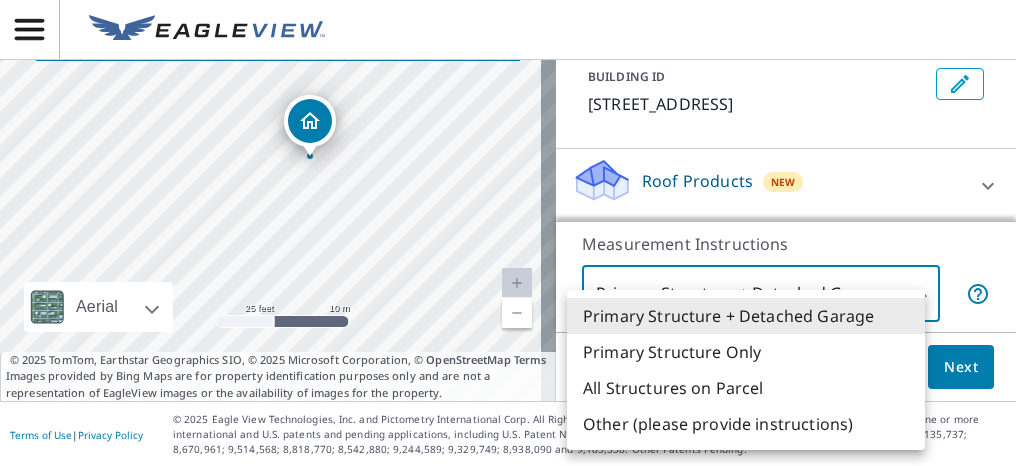 click on "Primary Structure Only" at bounding box center [746, 352] 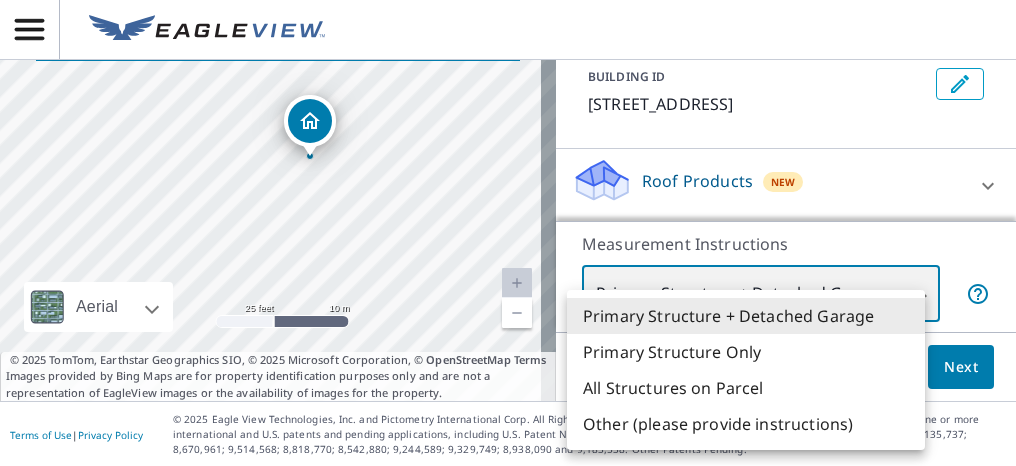 type on "2" 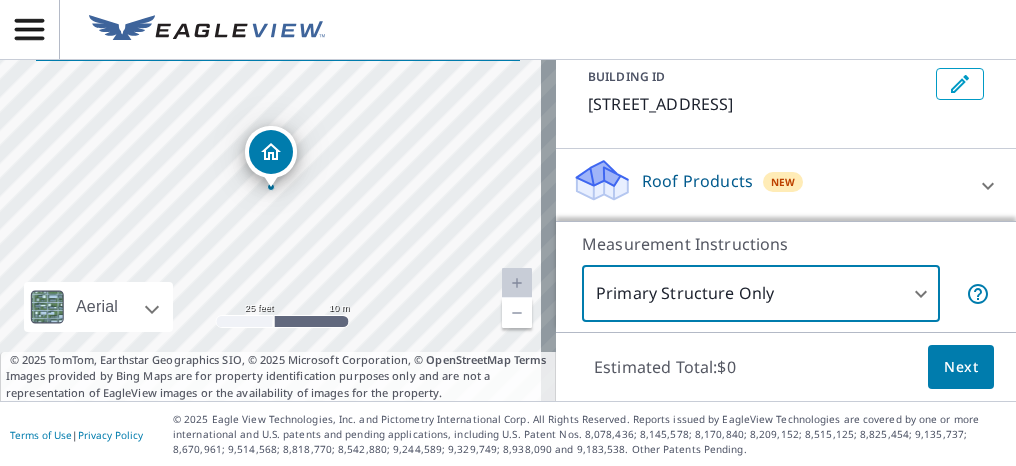 click on "Next" at bounding box center [961, 367] 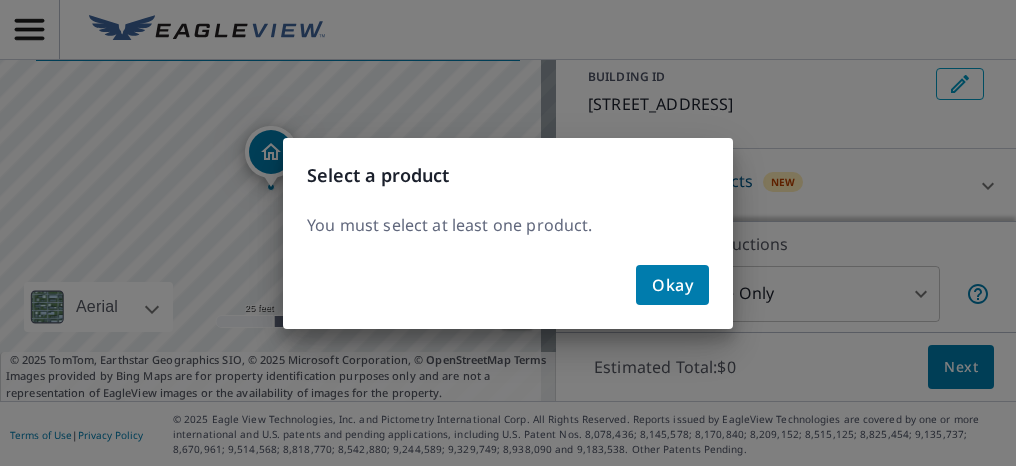 click on "Select a product You must select at least one product. Okay" at bounding box center [508, 233] 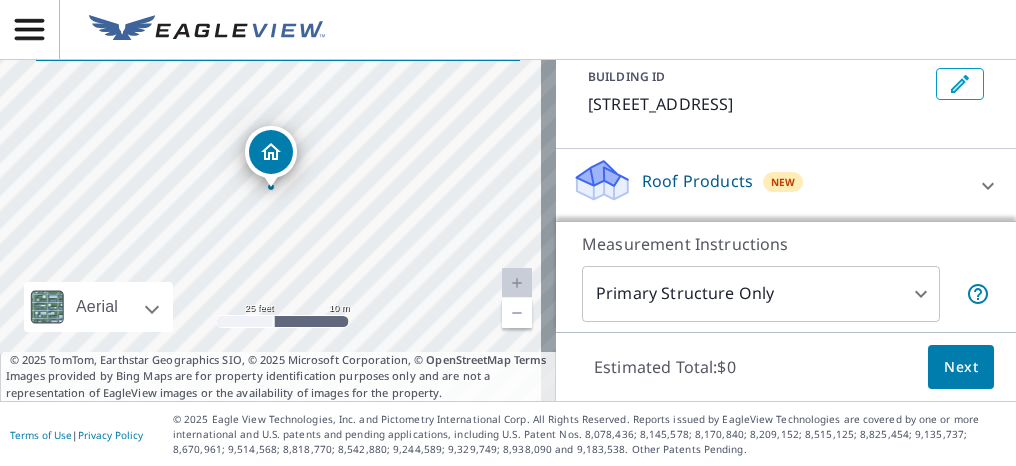 click 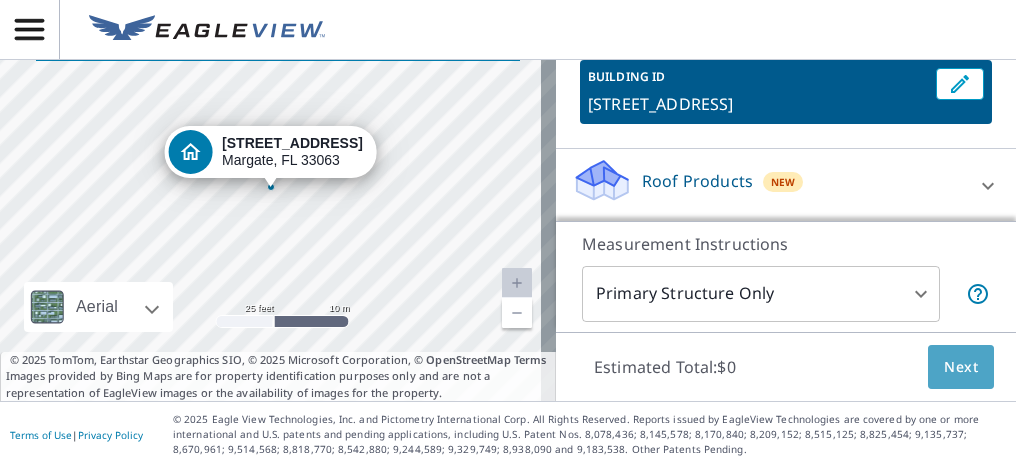 click on "Next" at bounding box center (961, 367) 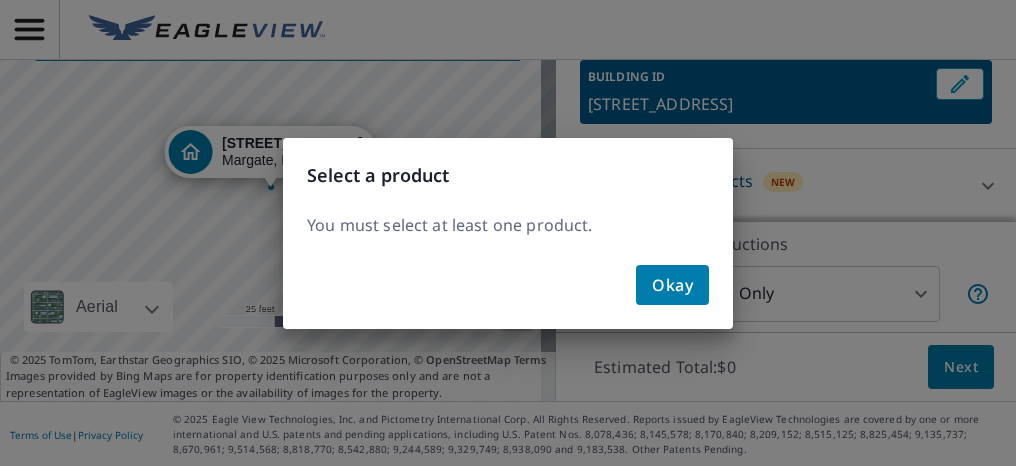click on "Select a product You must select at least one product. Okay" at bounding box center [508, 233] 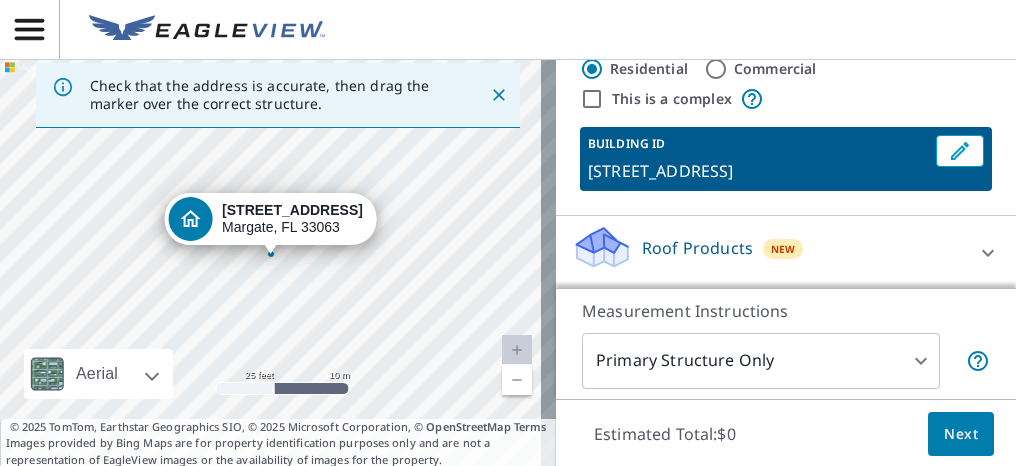 scroll, scrollTop: 93, scrollLeft: 0, axis: vertical 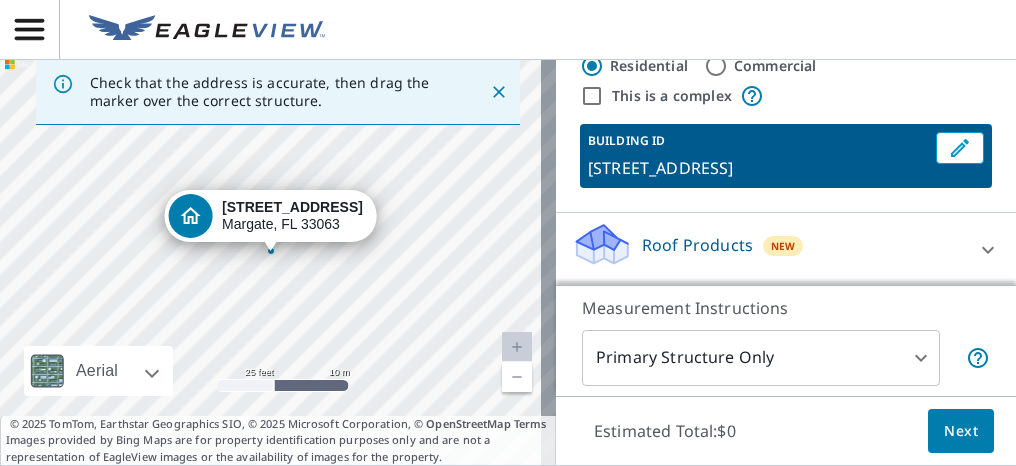 click 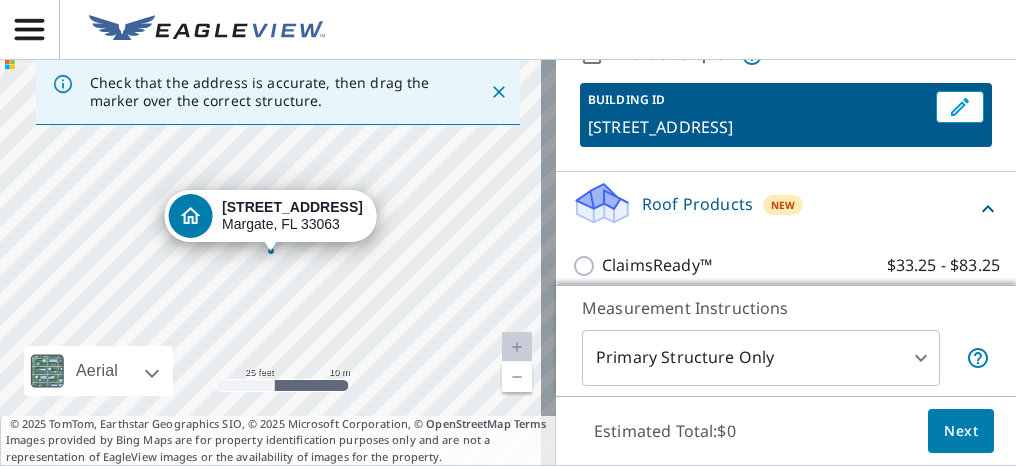 scroll, scrollTop: 96, scrollLeft: 0, axis: vertical 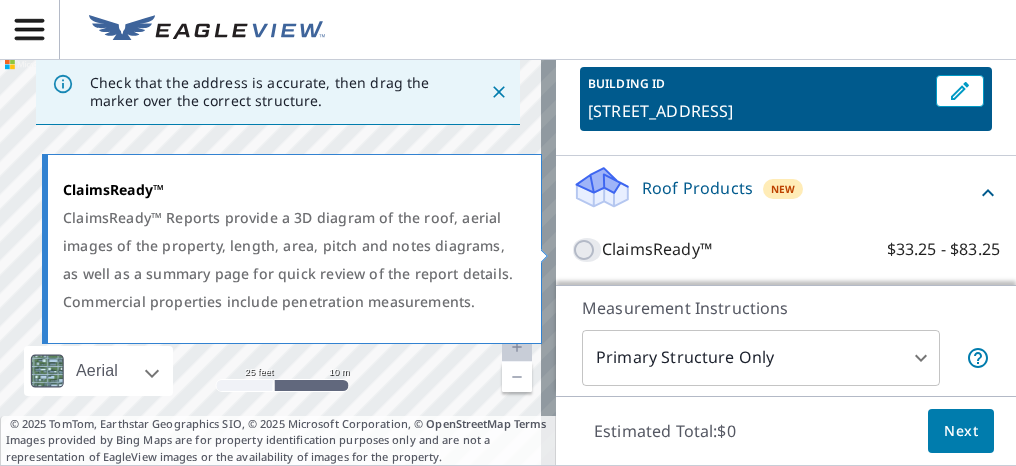 click on "ClaimsReady™ $33.25 - $83.25" at bounding box center [587, 250] 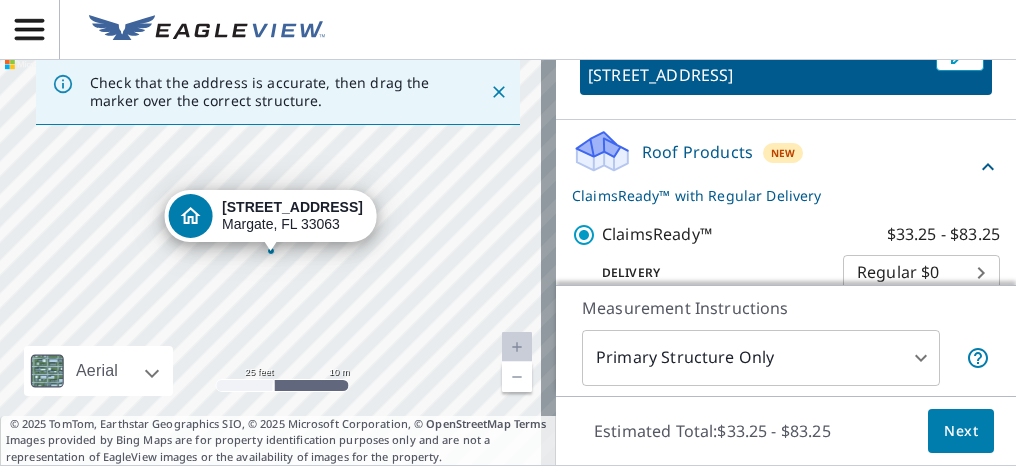 scroll, scrollTop: 161, scrollLeft: 0, axis: vertical 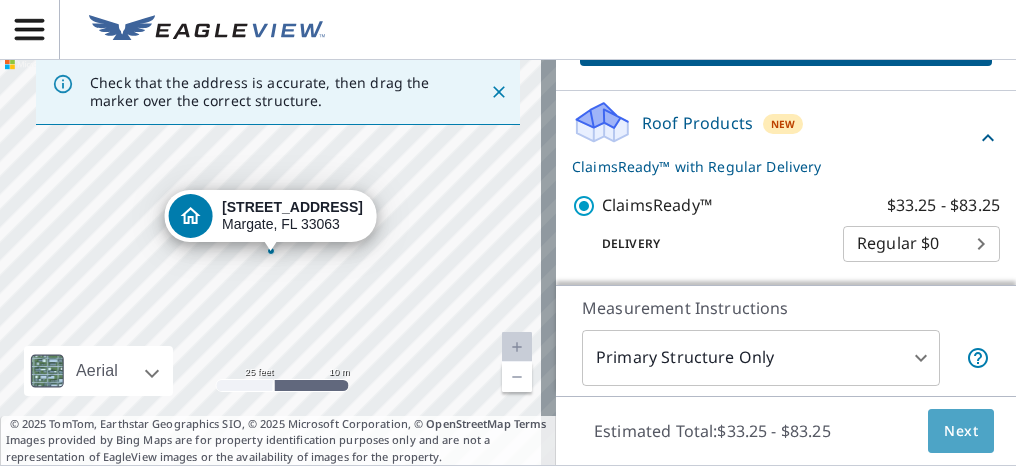 click on "Next" at bounding box center [961, 431] 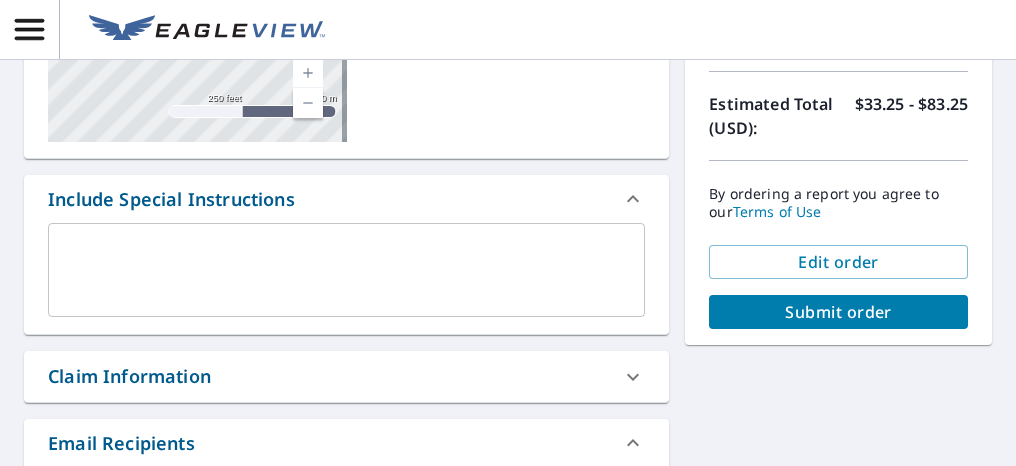 scroll, scrollTop: 338, scrollLeft: 0, axis: vertical 